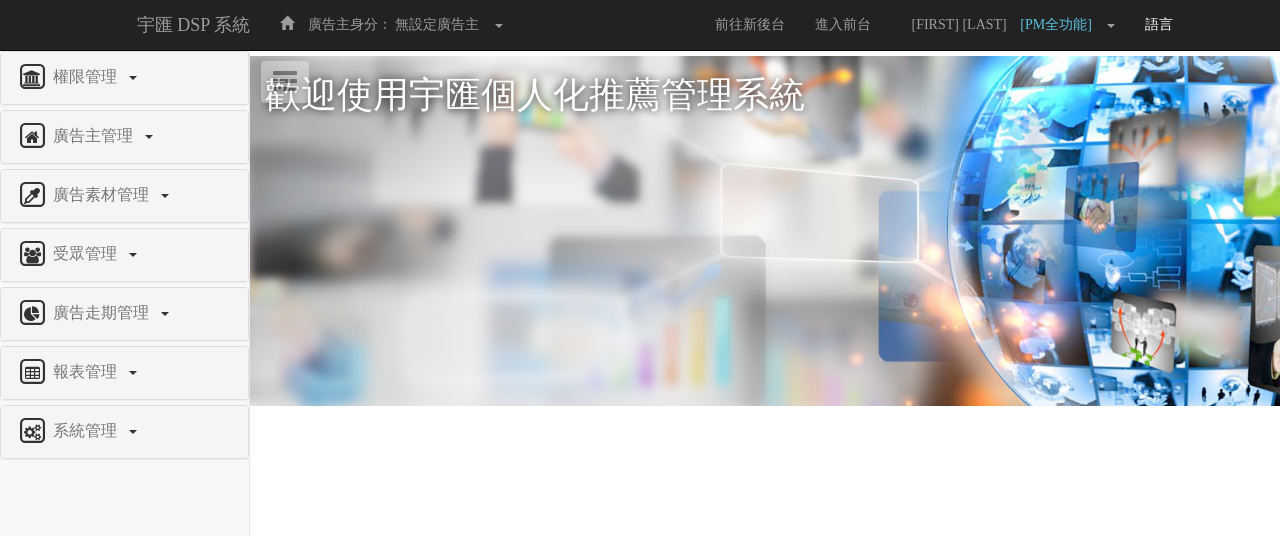 scroll, scrollTop: 0, scrollLeft: 0, axis: both 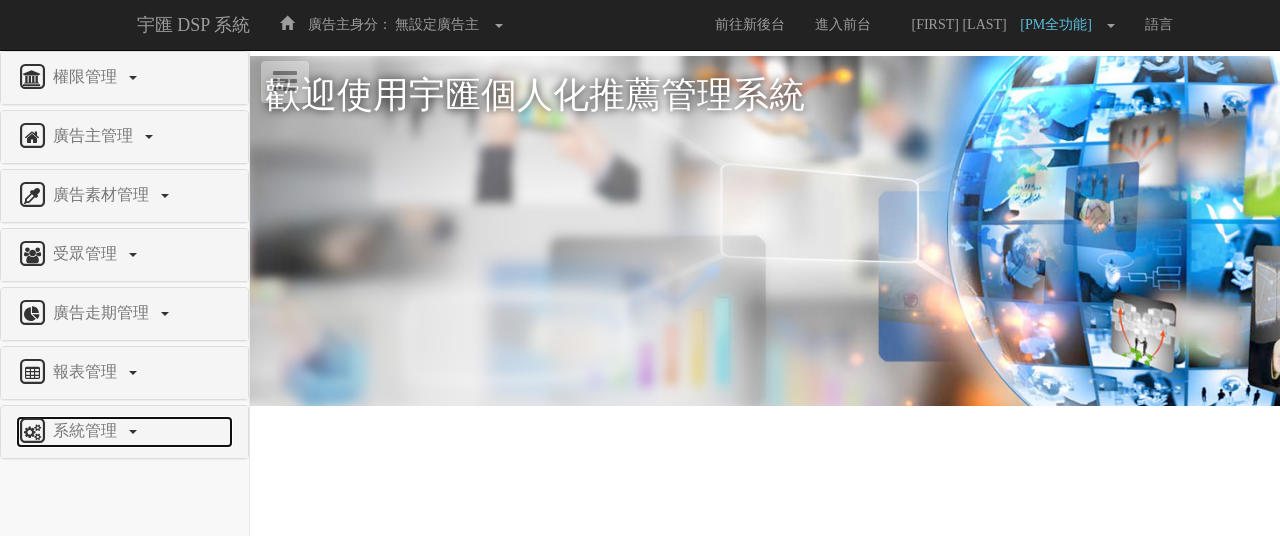 click on "系統管理" at bounding box center (87, 430) 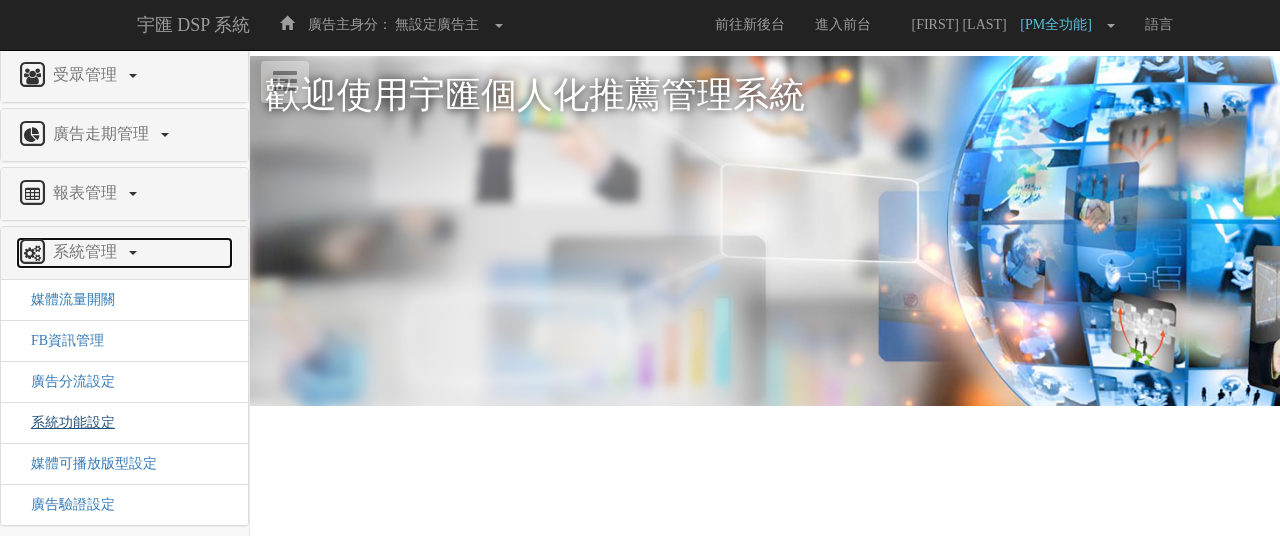 scroll, scrollTop: 180, scrollLeft: 0, axis: vertical 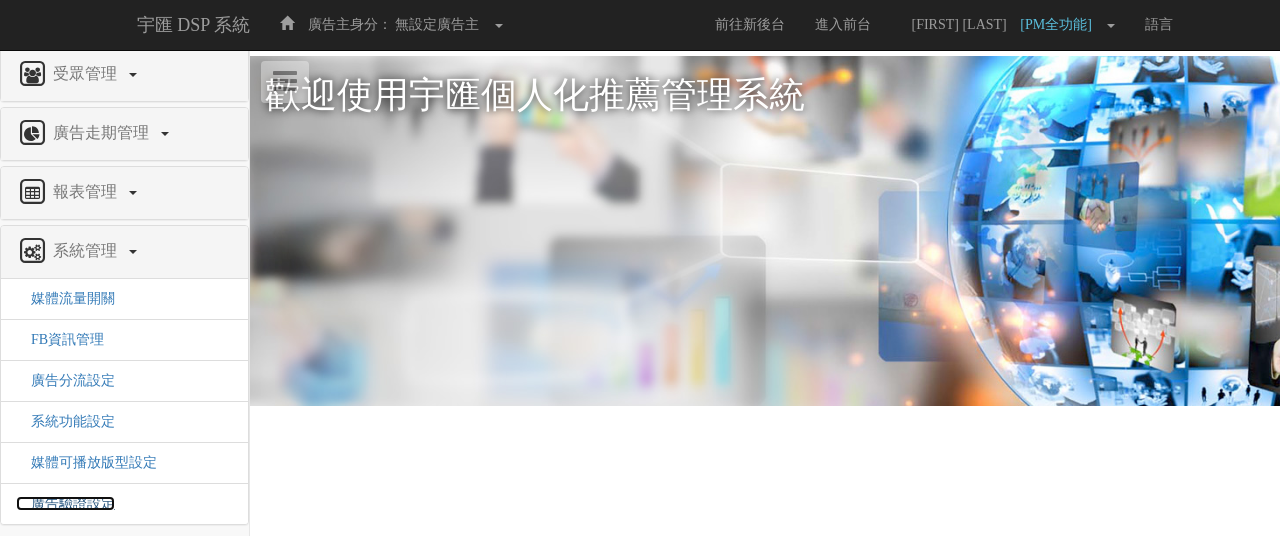 click on "廣告驗證設定" at bounding box center (65, 503) 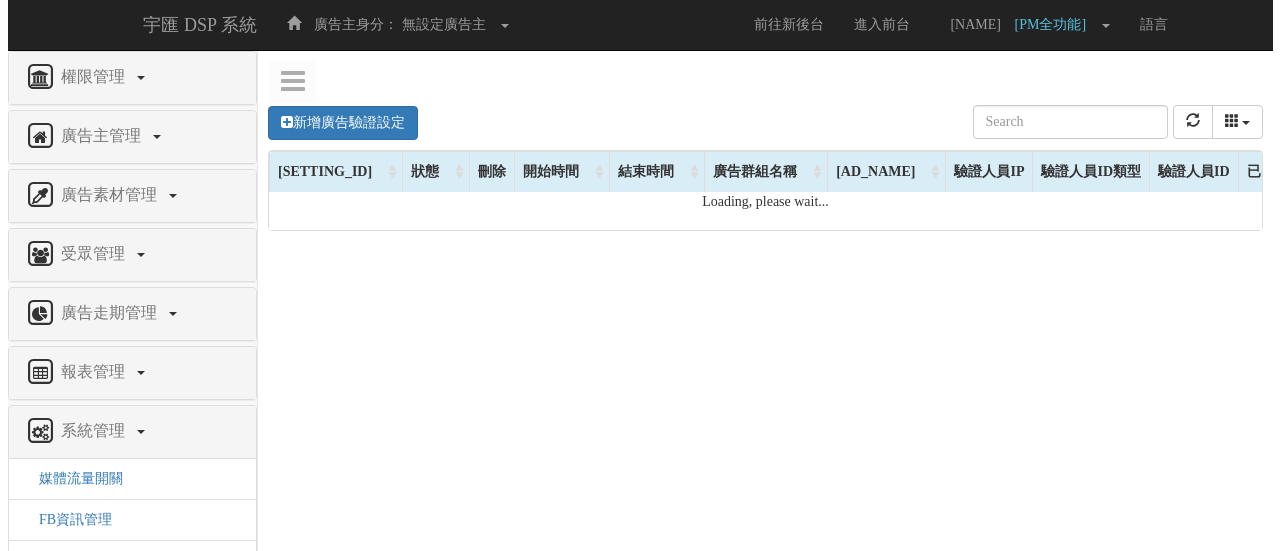 scroll, scrollTop: 0, scrollLeft: 0, axis: both 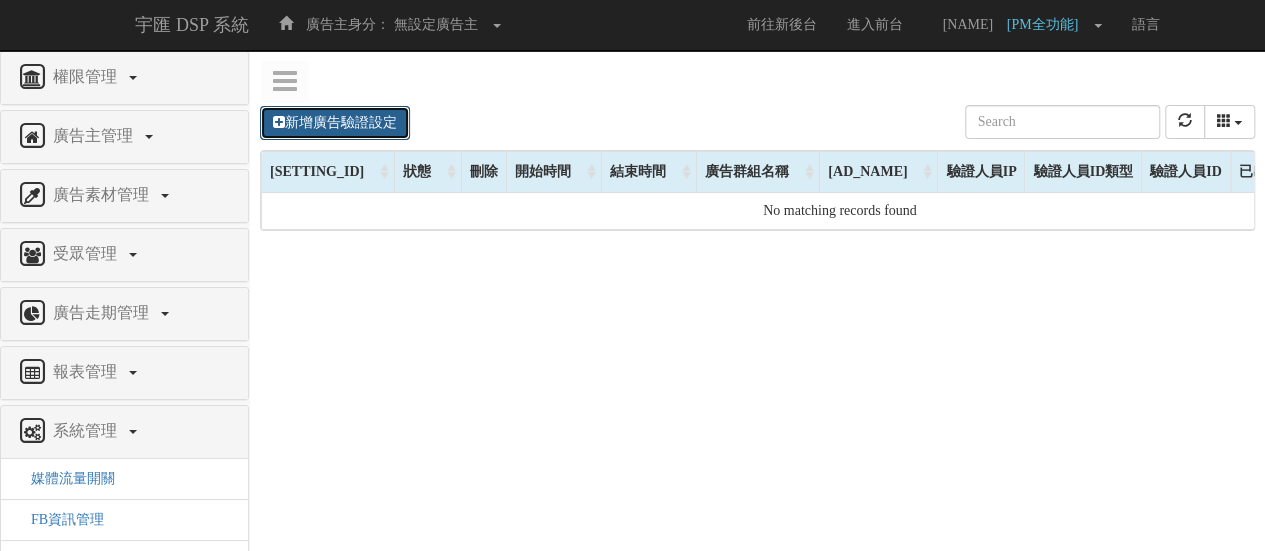 click on "新增廣告驗證設定" at bounding box center [335, 123] 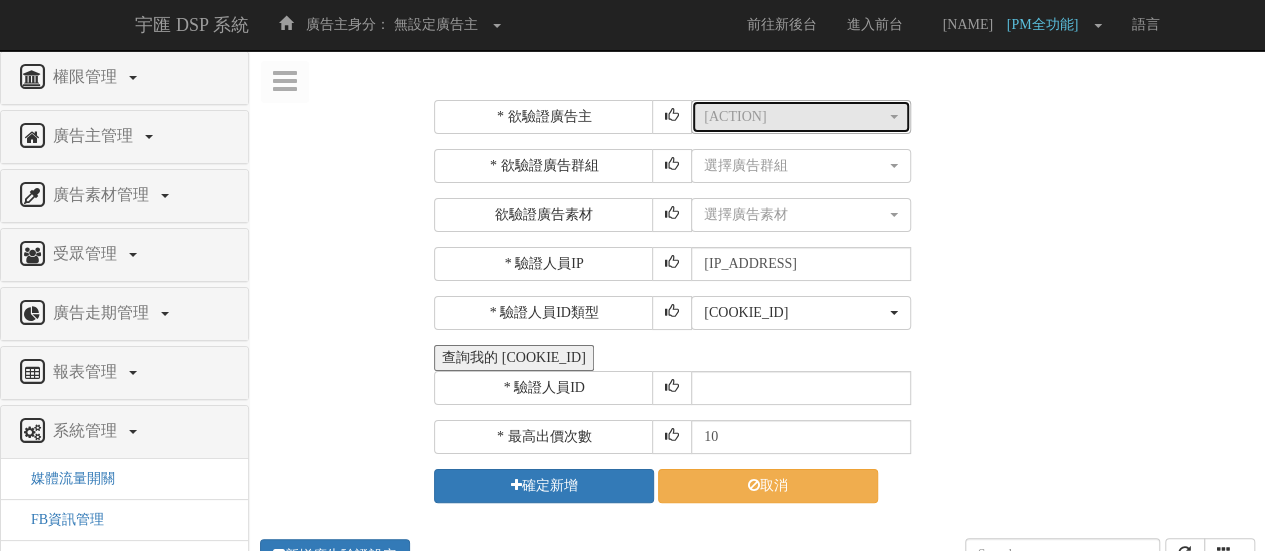 click on "[ACTION]" at bounding box center [795, 117] 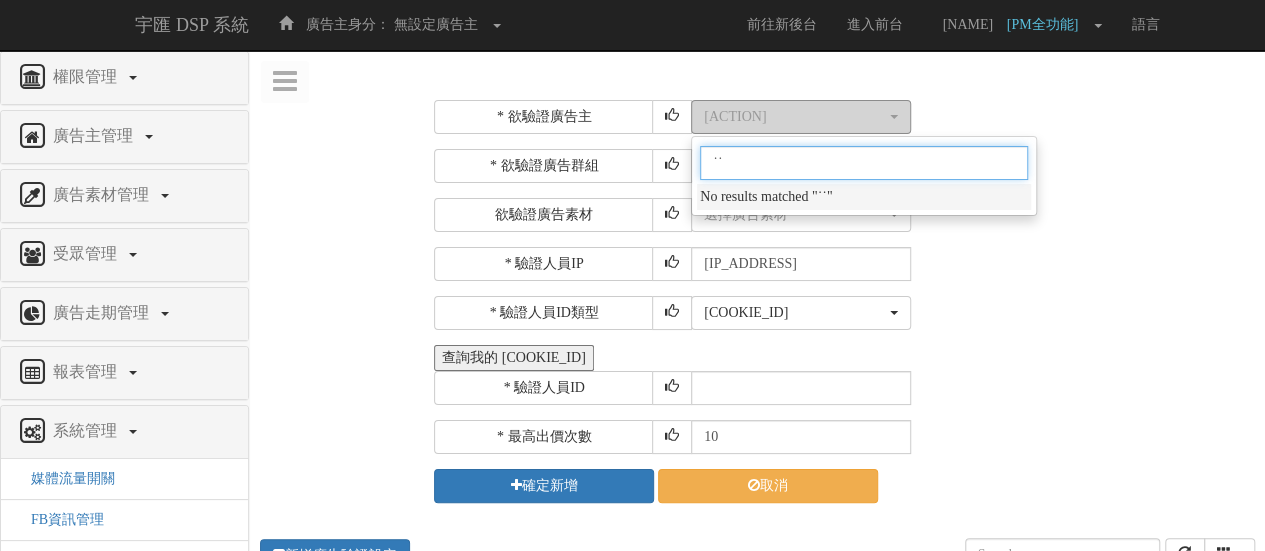 type on "˙" 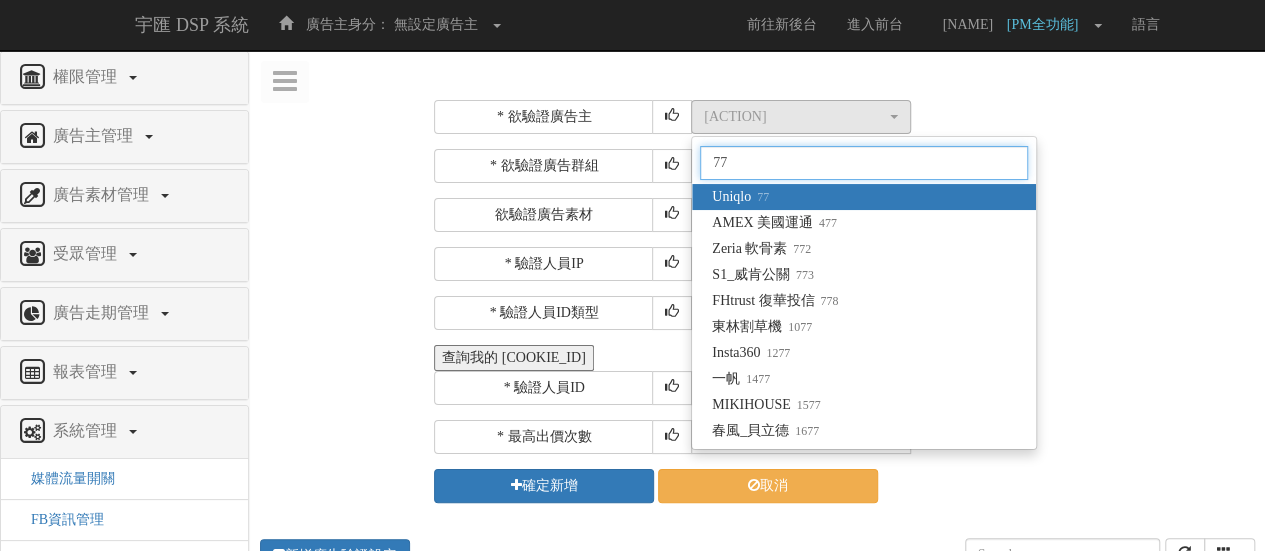 type on "77" 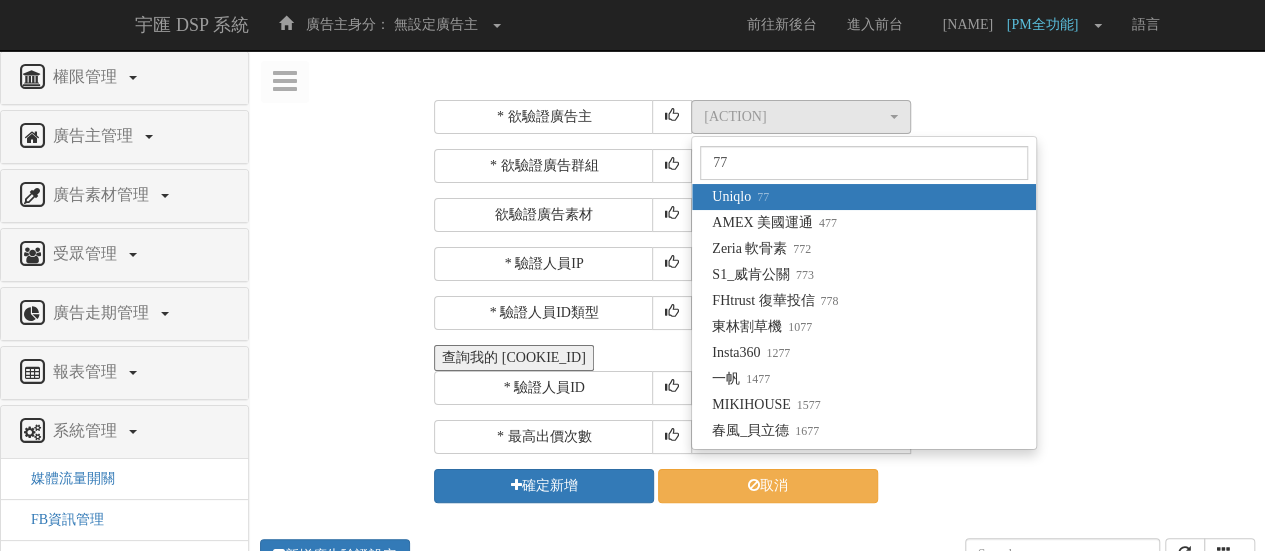click on "Uniqlo [NUMBER]" at bounding box center [864, 197] 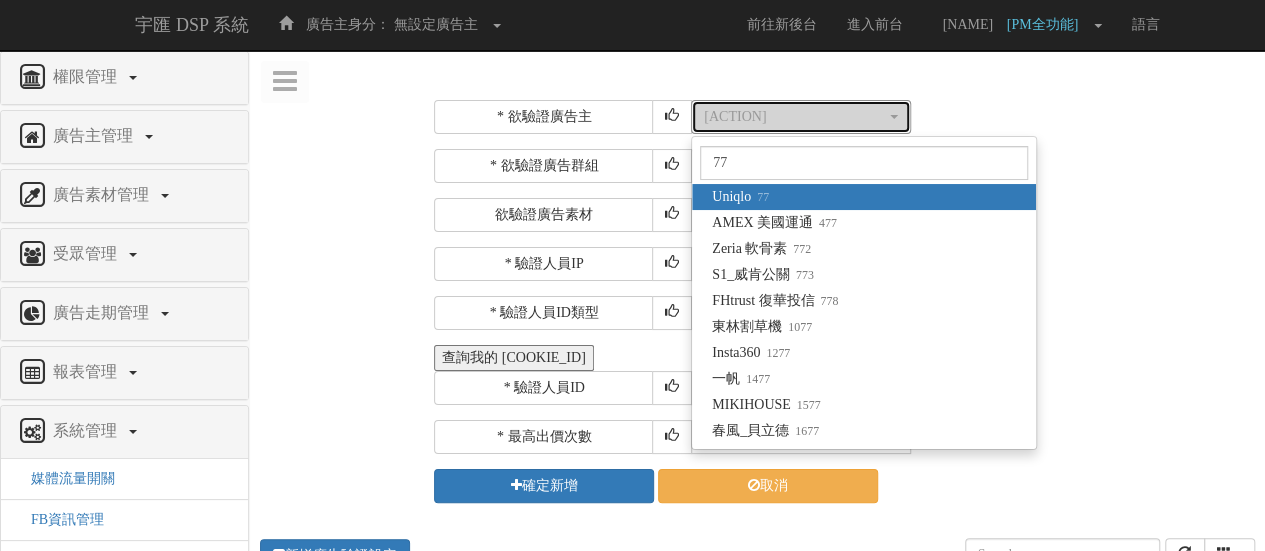 select on "77" 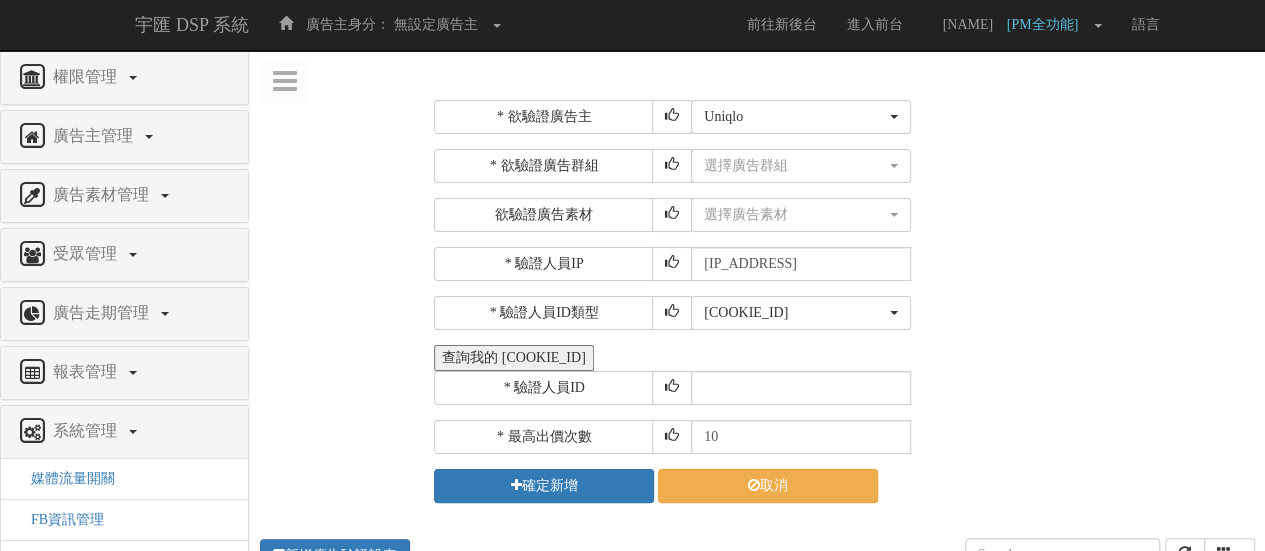 click on "查詢我的 Cookie ID" at bounding box center (513, 358) 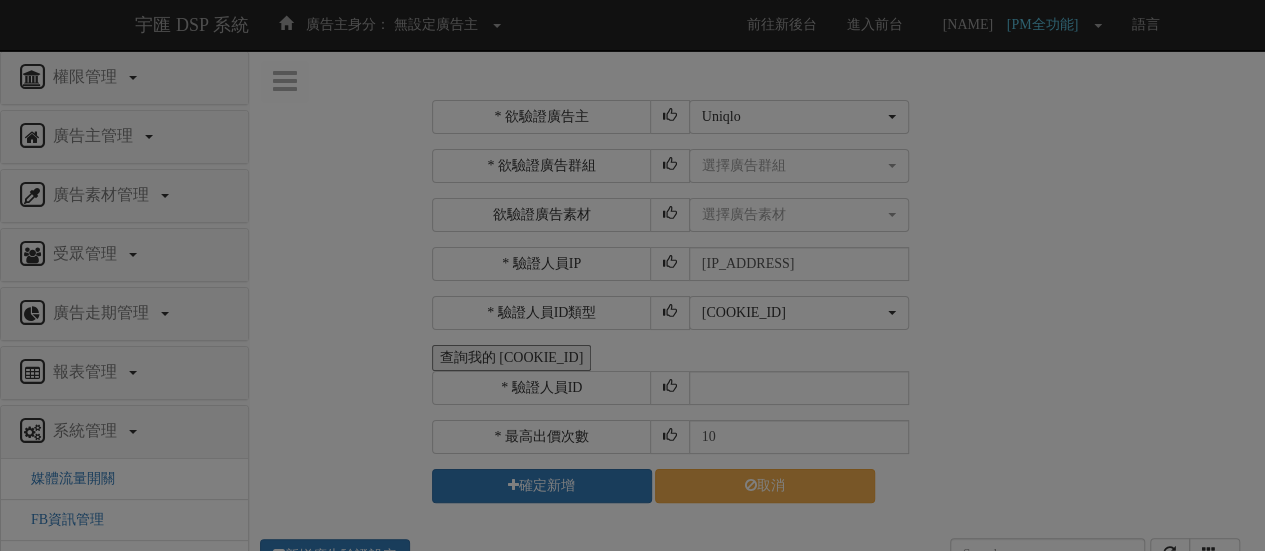 select on "77" 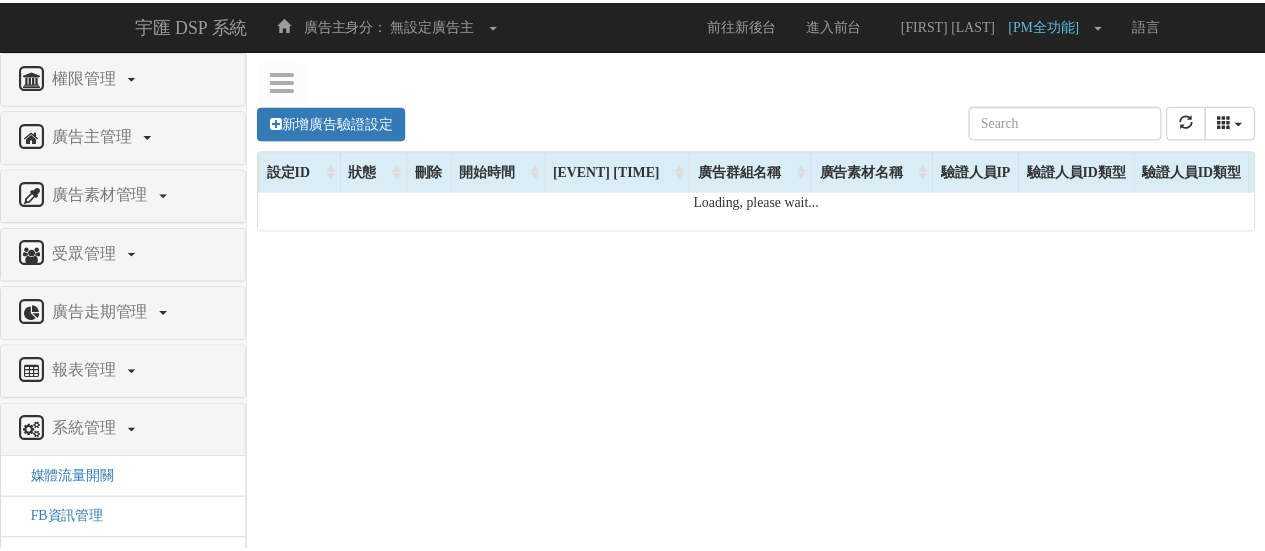 scroll, scrollTop: 0, scrollLeft: 0, axis: both 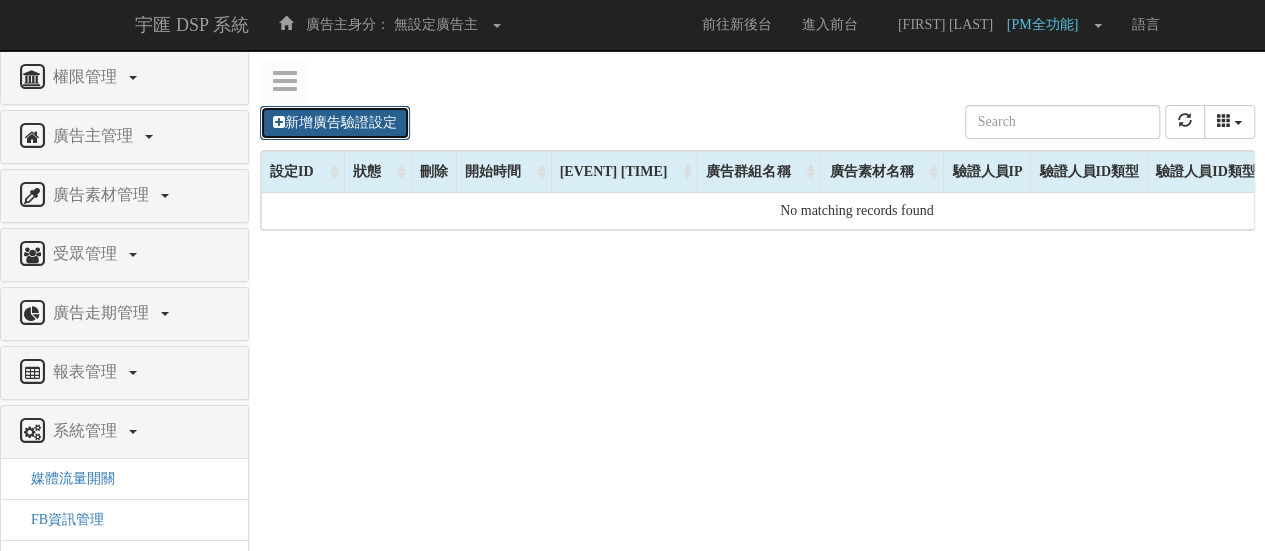 click on "新增廣告驗證設定" at bounding box center (335, 123) 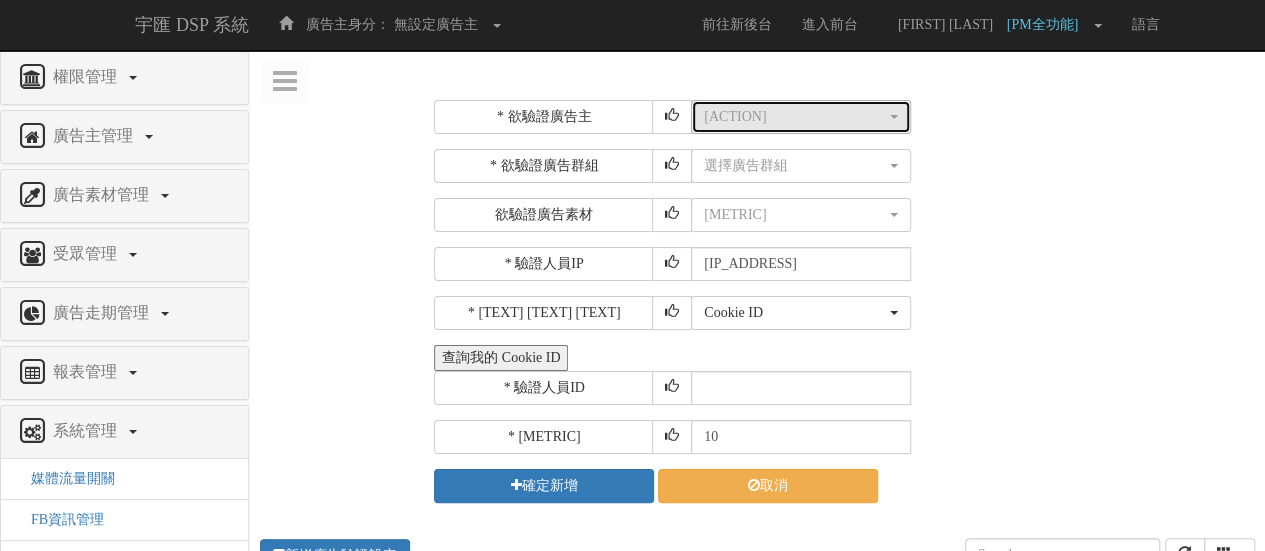click on "[ACTION]" at bounding box center [795, 117] 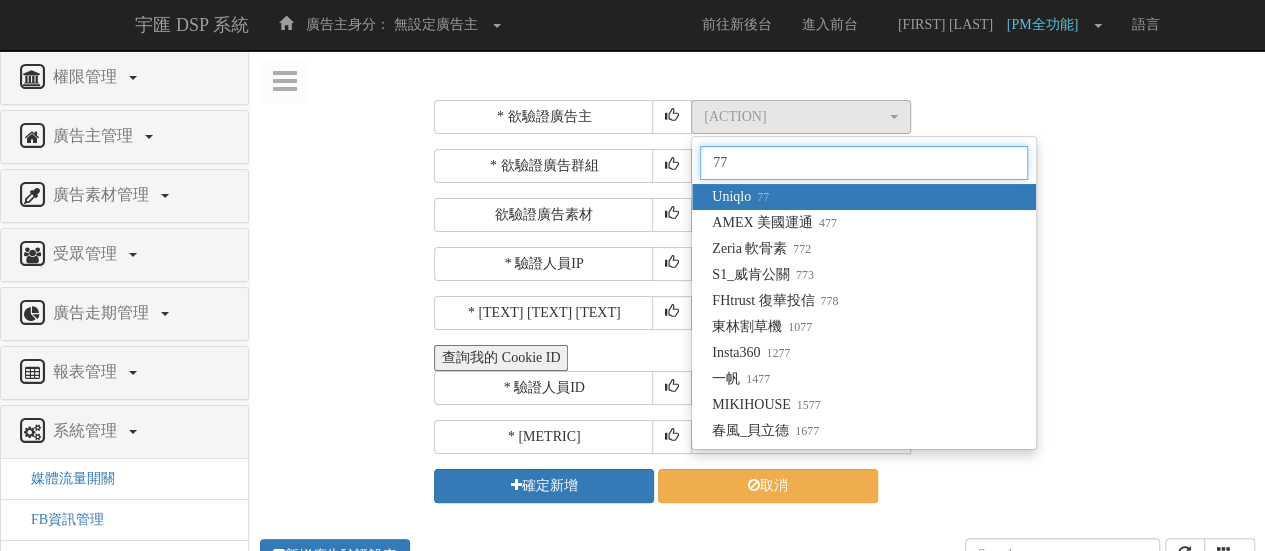 type on "77" 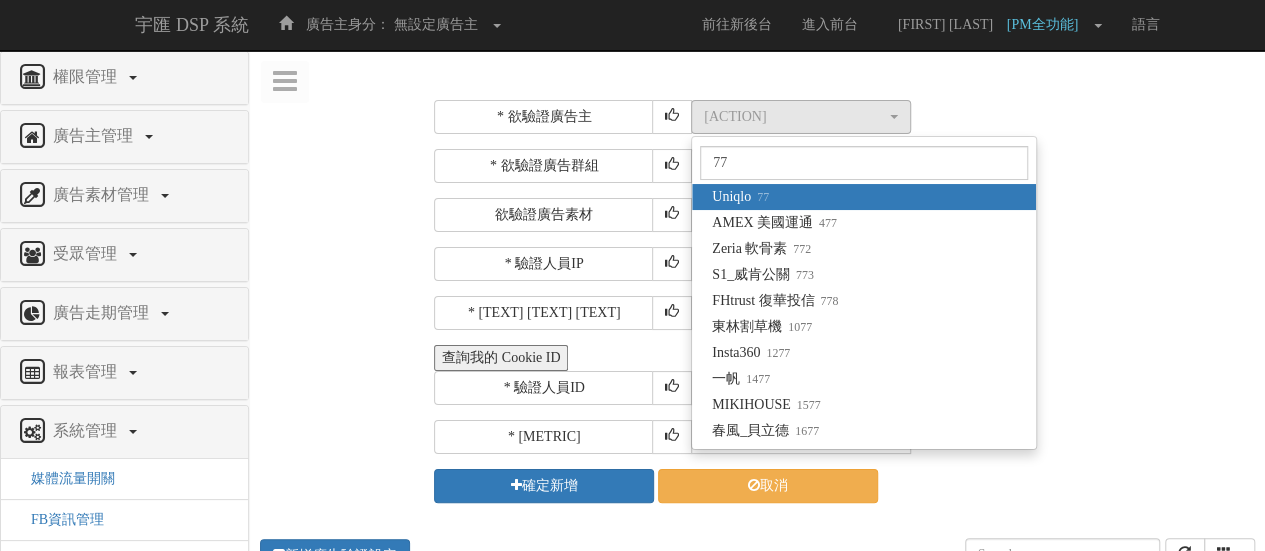 click on "[BRAND] [NUMBER]" at bounding box center (864, 197) 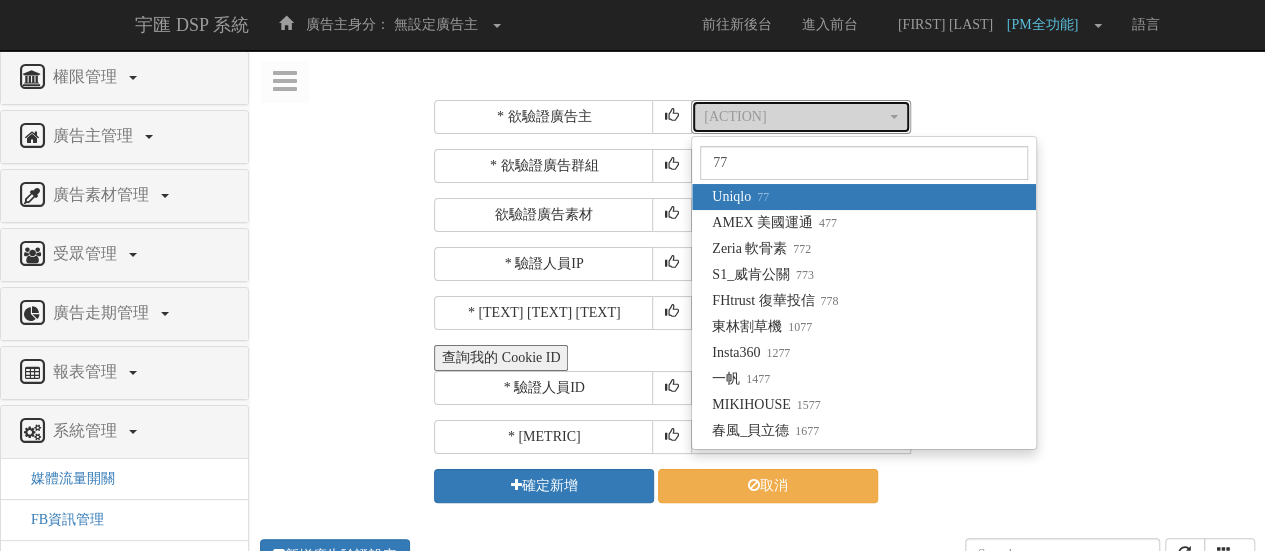 select on "77" 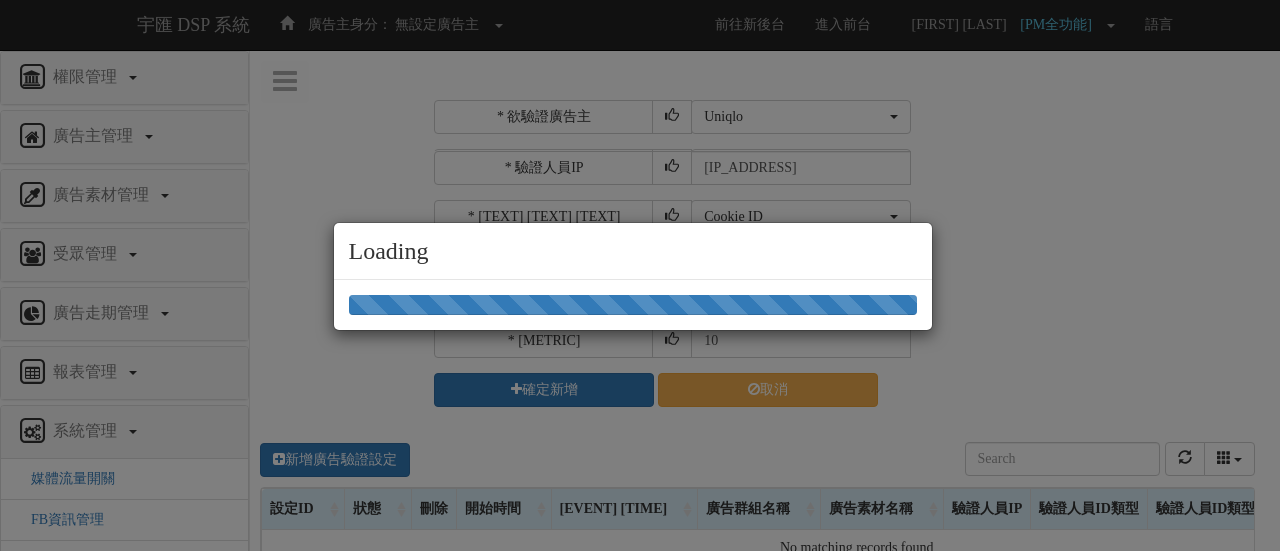 click on "Loading" at bounding box center [640, 275] 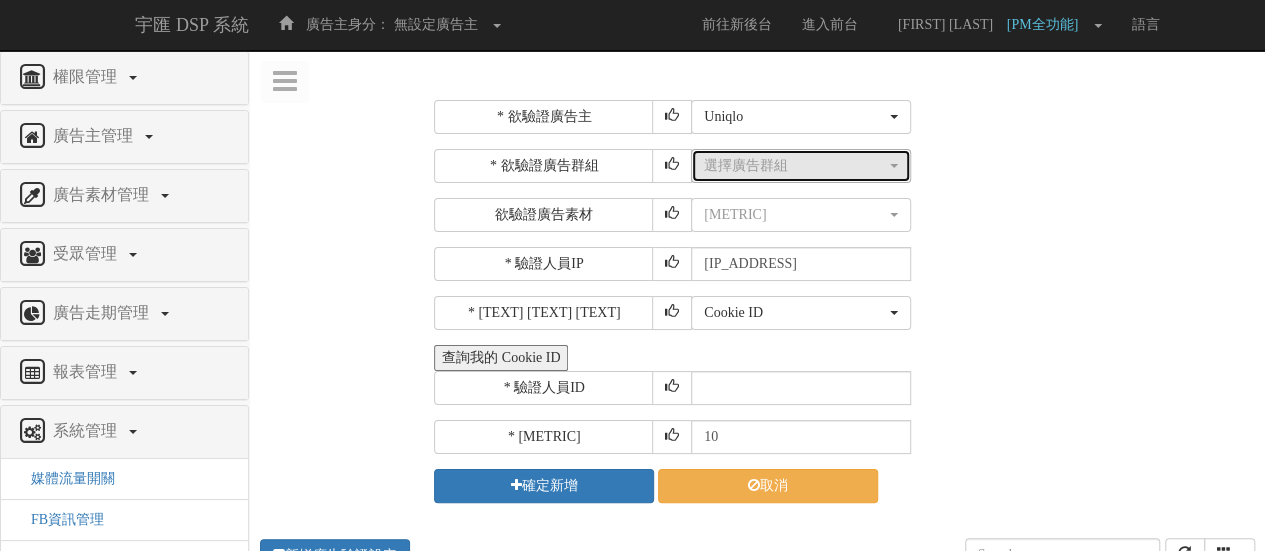 click on "選擇廣告群組" at bounding box center (795, 166) 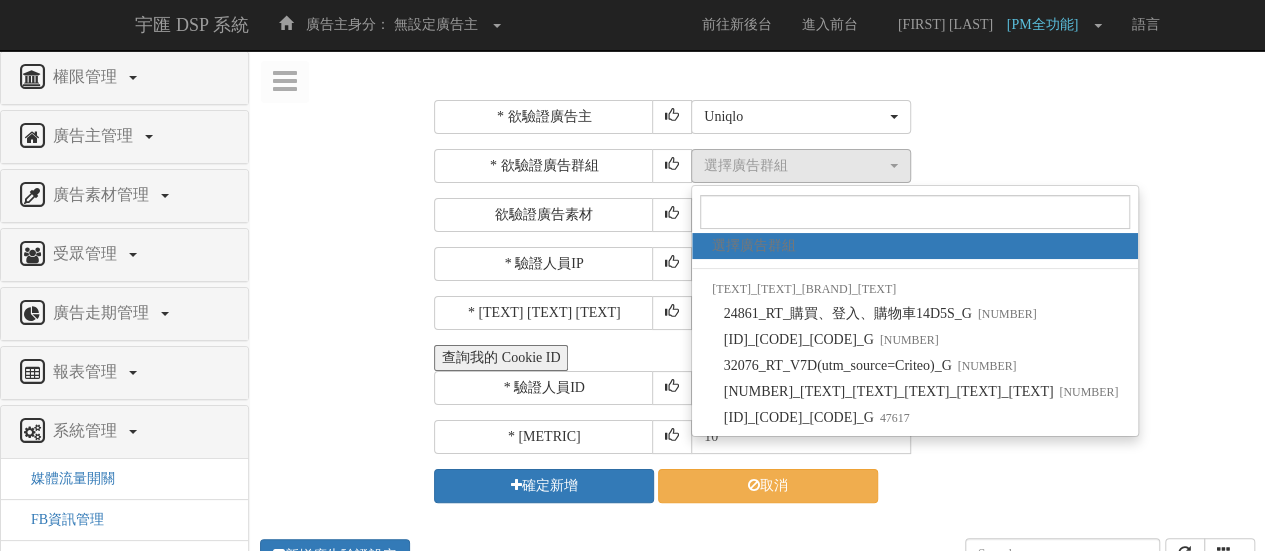 click on "選擇廣告群組 [NUMBER]_[TEXT]、登入、購物車[NUMBER]D[TEXT]_G [NUMBER]_[TEXT]_[NUMBER]停留top[NUMBER]%_G [NUMBER]_[TEXT]_V[NUMBER]D(utm_source=[TEXT])_G [NUMBER] [NUMBER]_[TEXT]、登入、購物車_G [NUMBER] [NUMBER]_[TEXT]_CVR[TEXT](CPC)_G [NUMBER] 選擇廣告群組 選擇廣告群組 [TEXT]_[TEXT]_Uniqlo_轉換 [NUMBER]_[TEXT]、登入、購物車[NUMBER]D[TEXT]_G [NUMBER] [NUMBER]_[TEXT]_[NUMBER]停留top[NUMBER]%_G [NUMBER] [NUMBER]_[TEXT]_V[NUMBER]D(utm_source=[TEXT])_G [NUMBER] [NUMBER]_[TEXT]、登入、購物車_G [NUMBER] [NUMBER]_[TEXT]_CVR[TEXT](CPC)_G [NUMBER]" at bounding box center [970, 166] 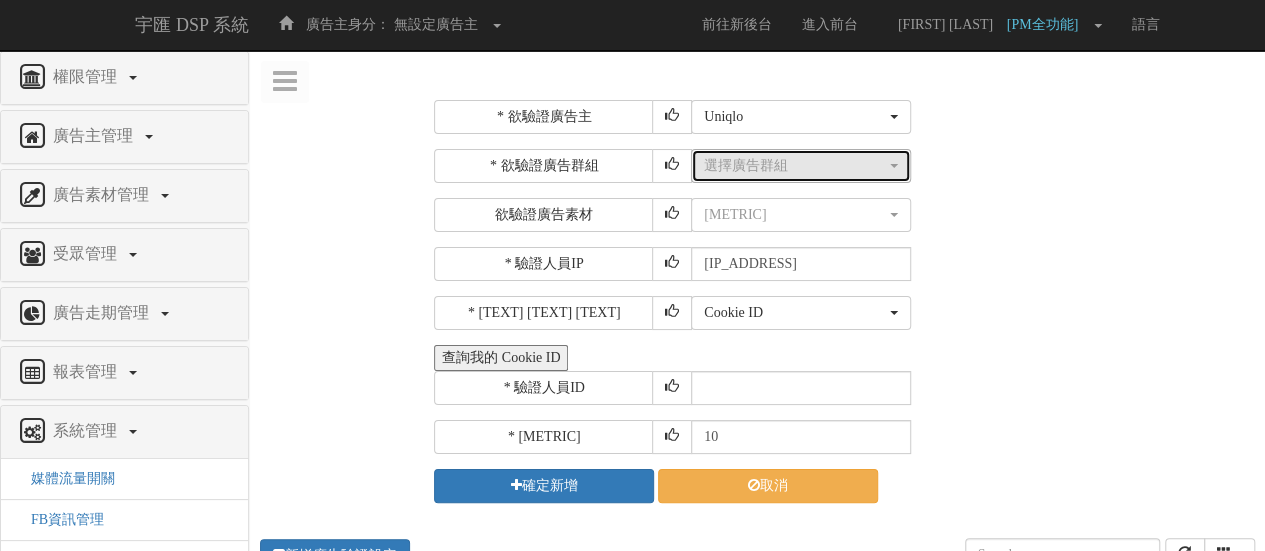 click on "選擇廣告群組" at bounding box center [795, 166] 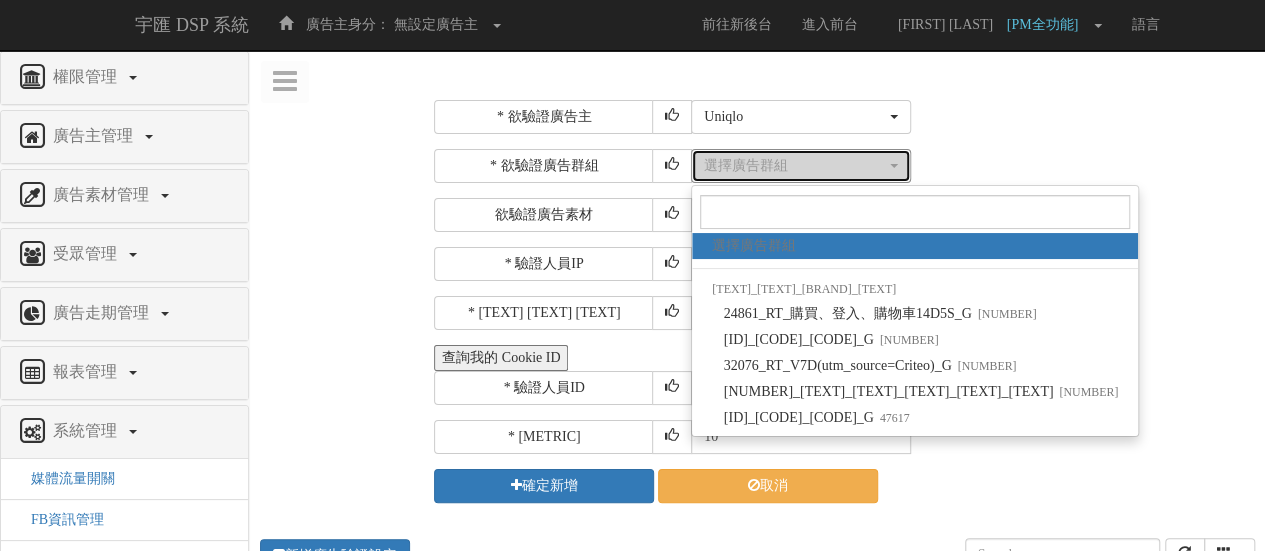 click on "選擇廣告群組" at bounding box center (795, 166) 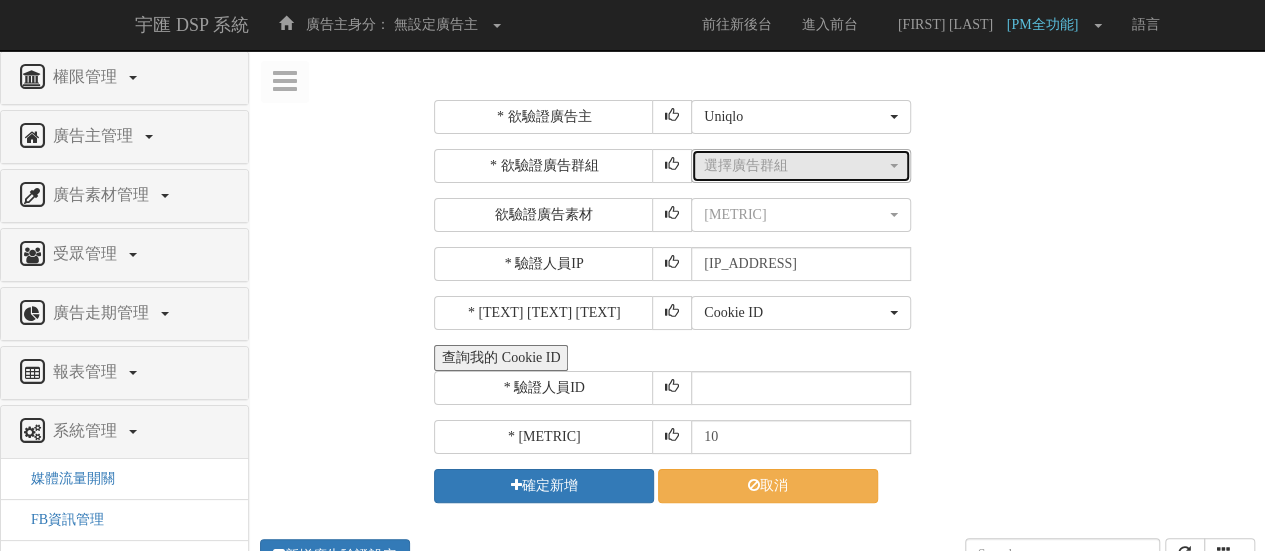 click on "選擇廣告群組" at bounding box center [801, 166] 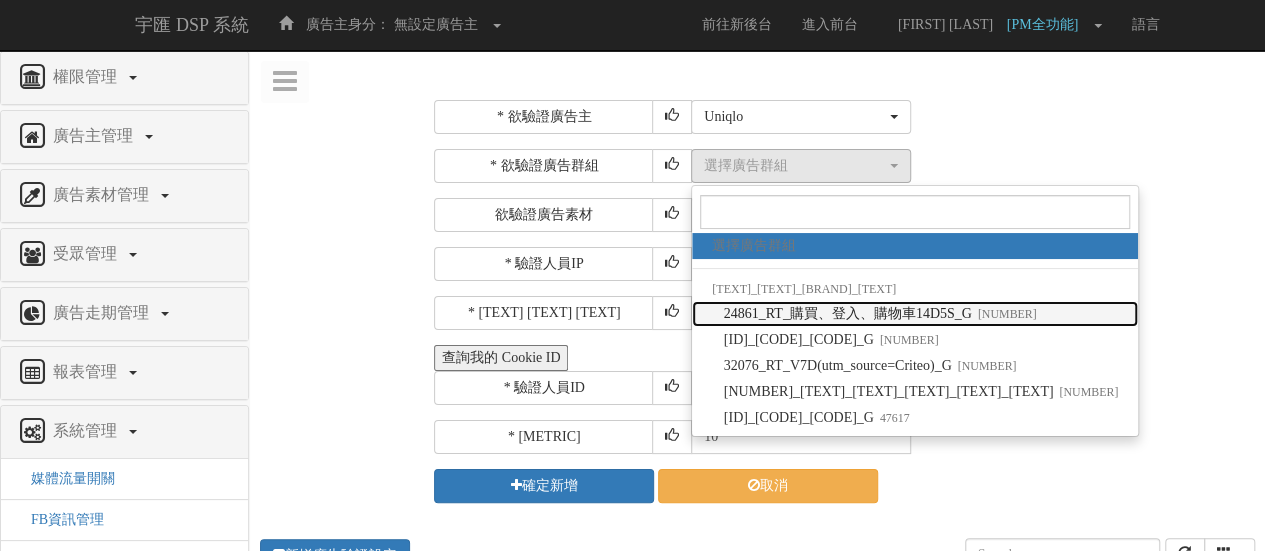 click on "[NUMBER]_RT_購買、登入、購物車[DATE]S_G [NUMBER]" at bounding box center (880, 314) 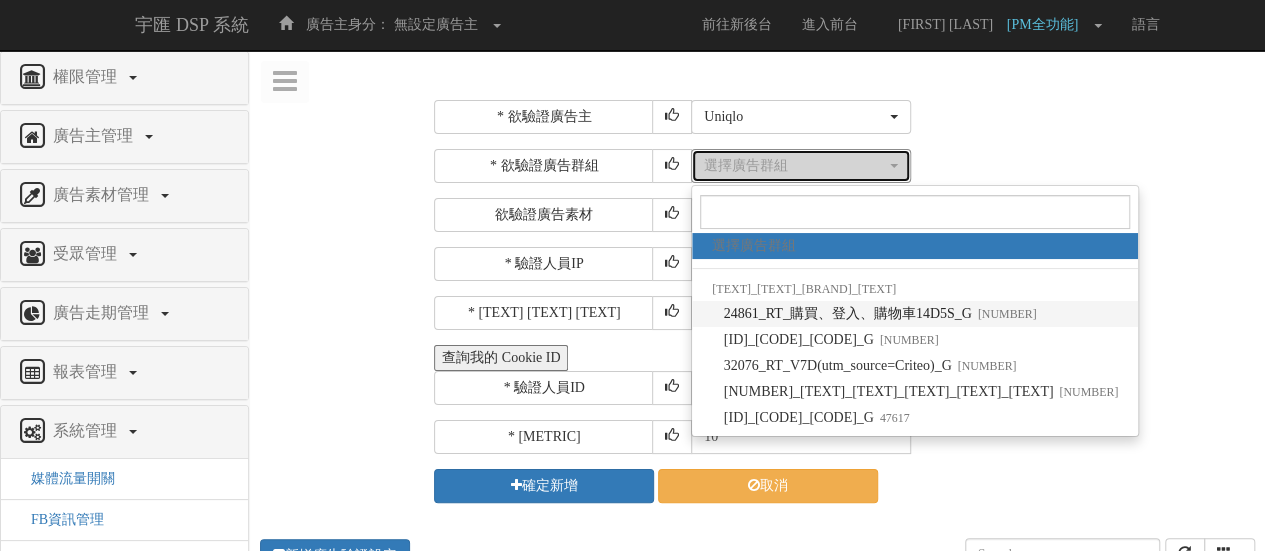 select on "[NUMBER]" 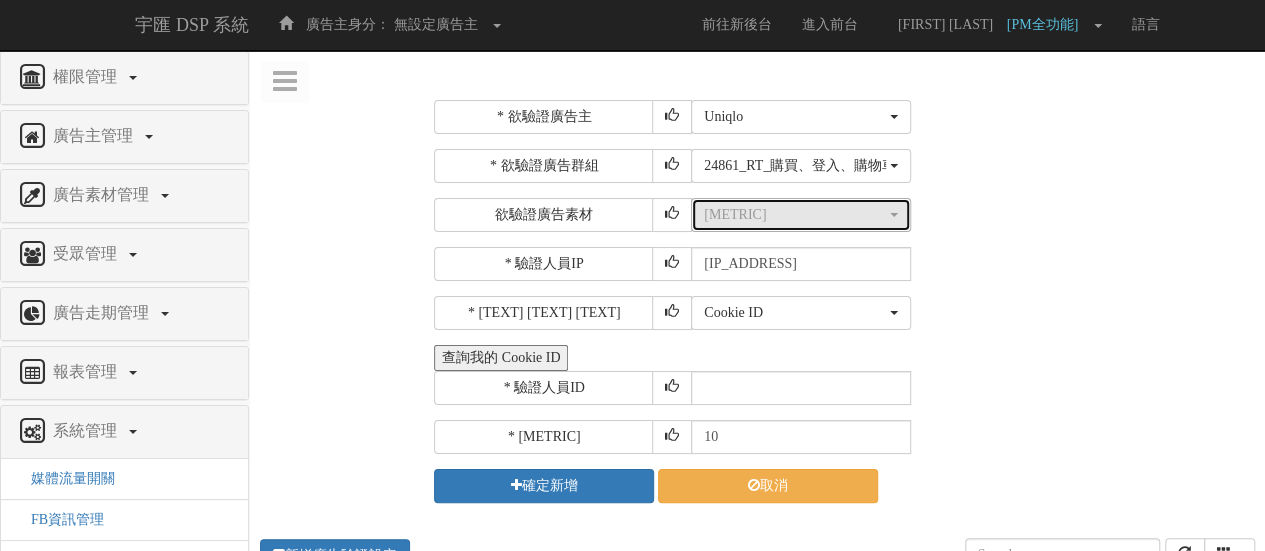 click on "[METRIC]" at bounding box center (795, 215) 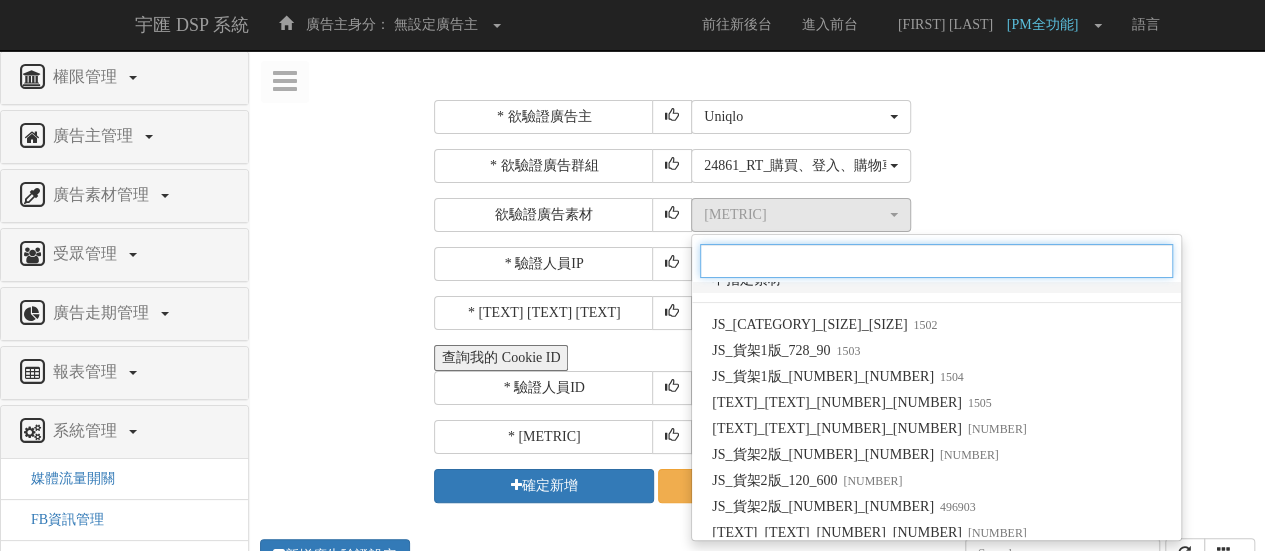 scroll, scrollTop: 0, scrollLeft: 0, axis: both 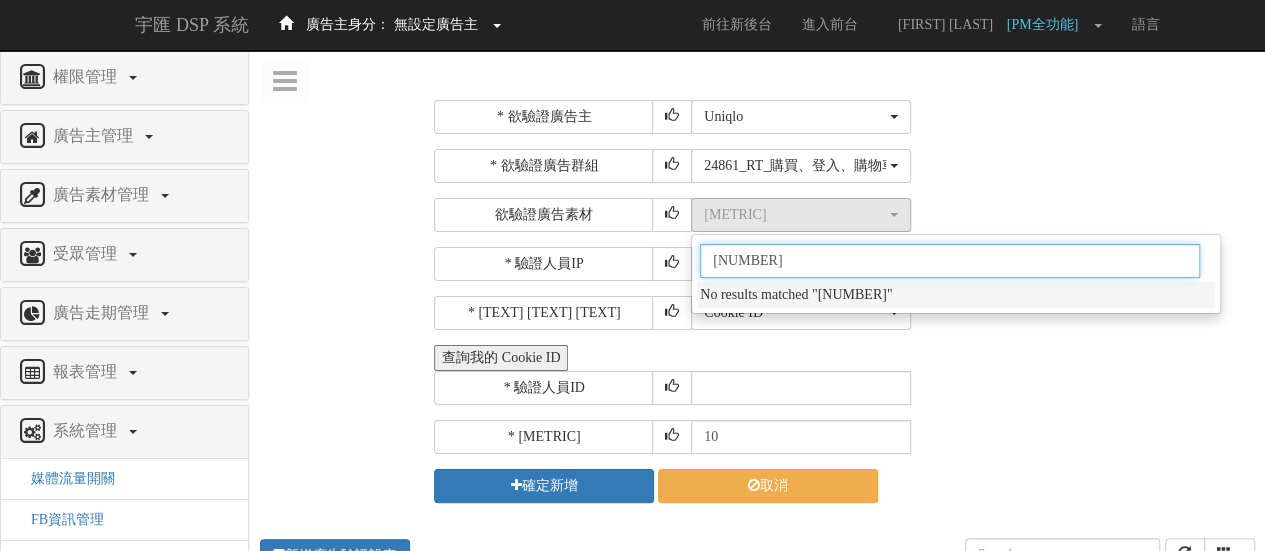 type on "[NUMBER]" 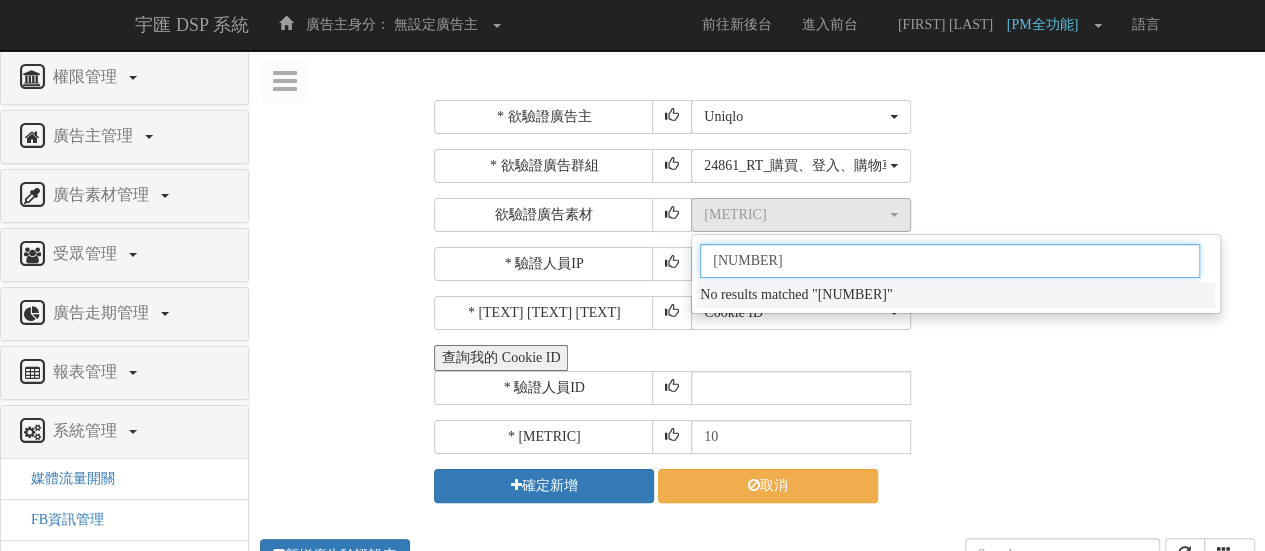 drag, startPoint x: 766, startPoint y: 251, endPoint x: 612, endPoint y: 256, distance: 154.08115 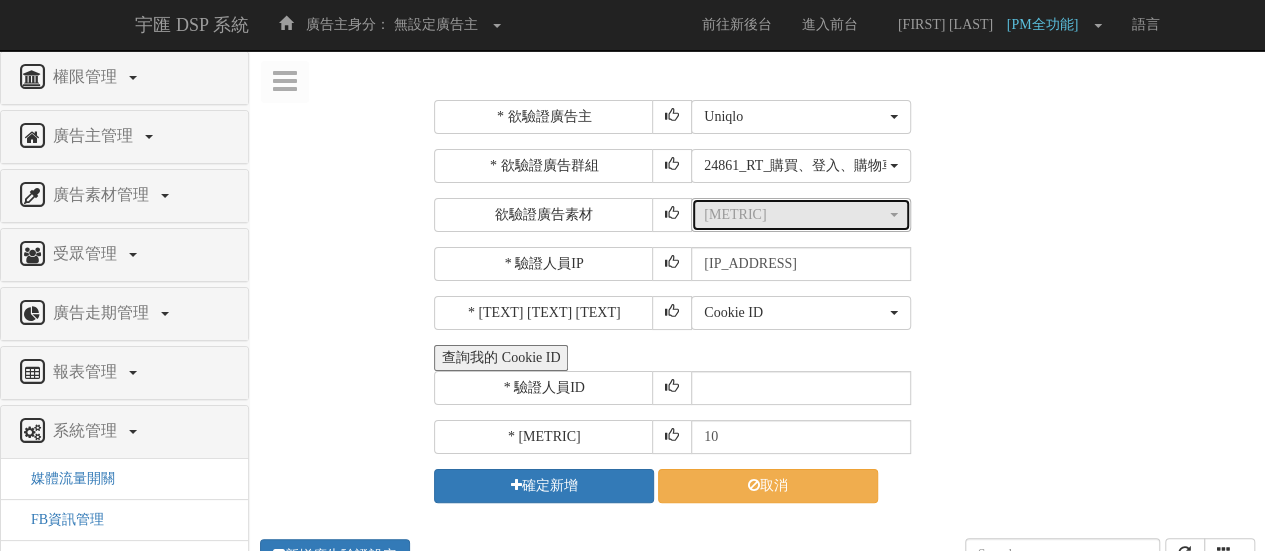 click on "[METRIC]" at bounding box center [795, 215] 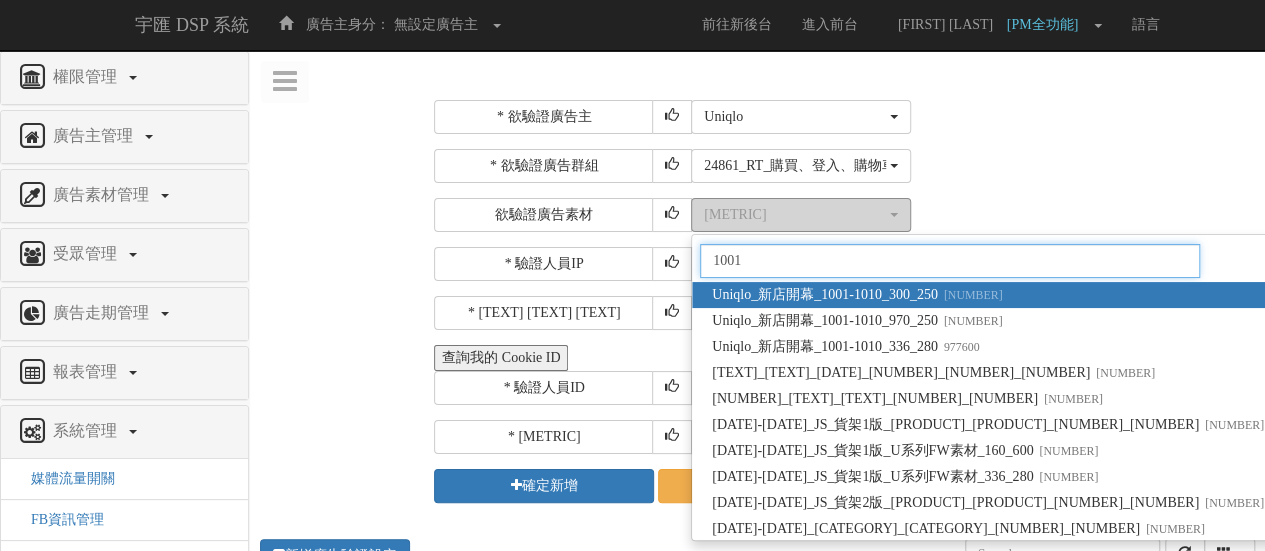 type on "10011" 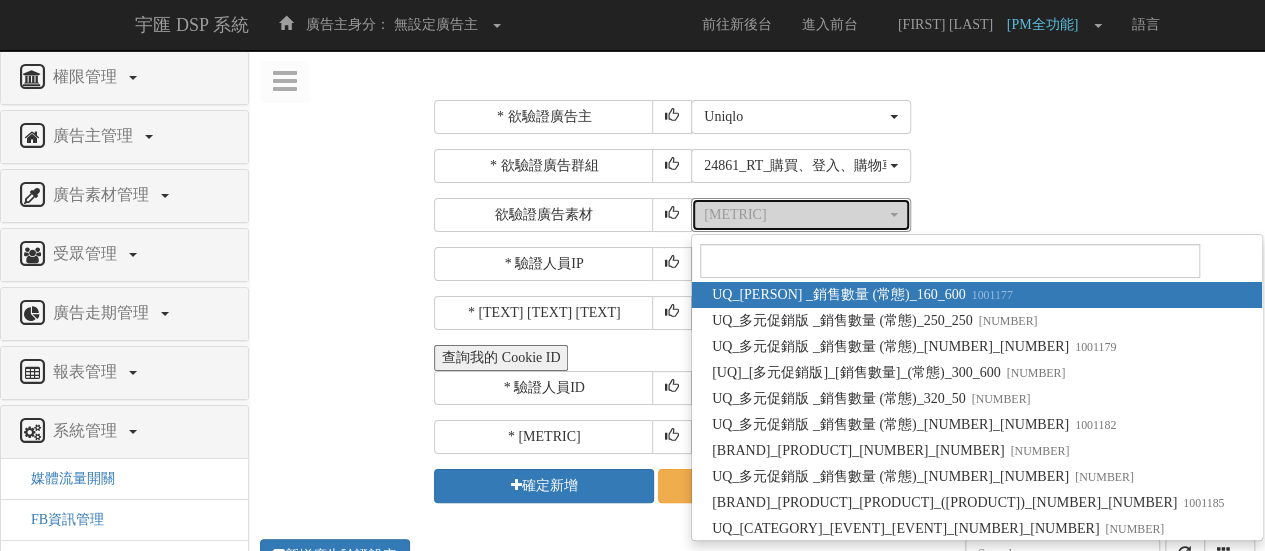 type 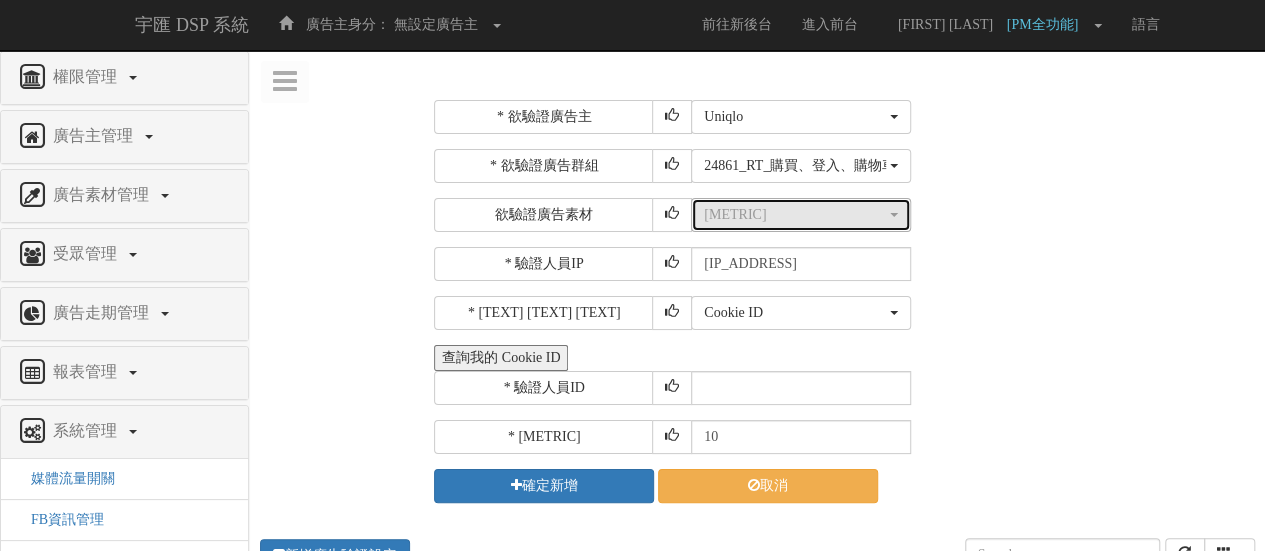 click on "[METRIC]" at bounding box center (795, 215) 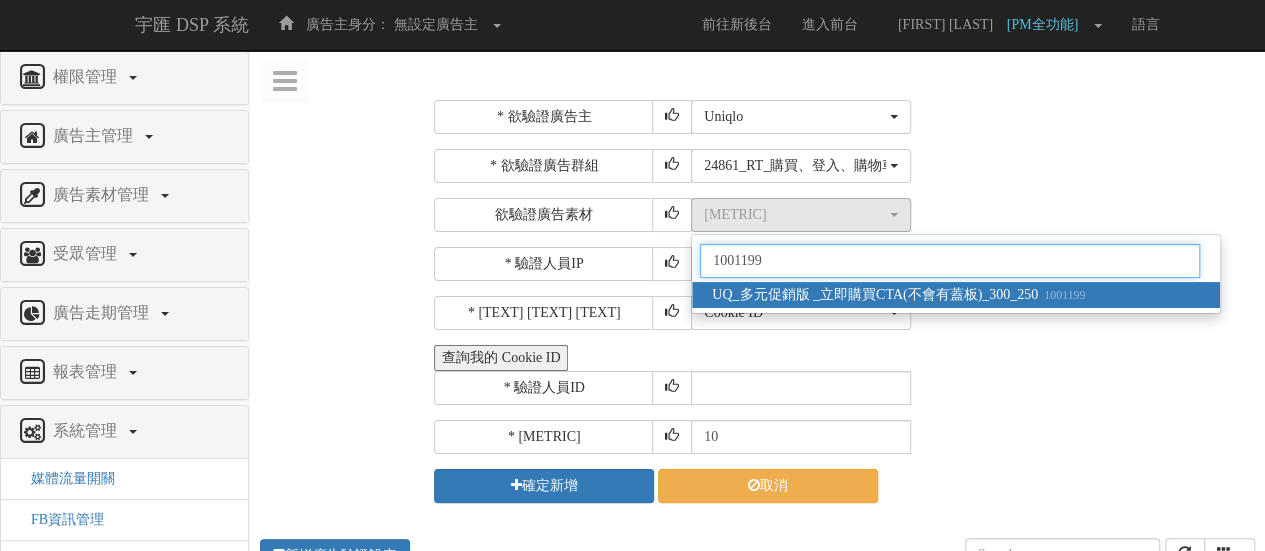 type on "1001199" 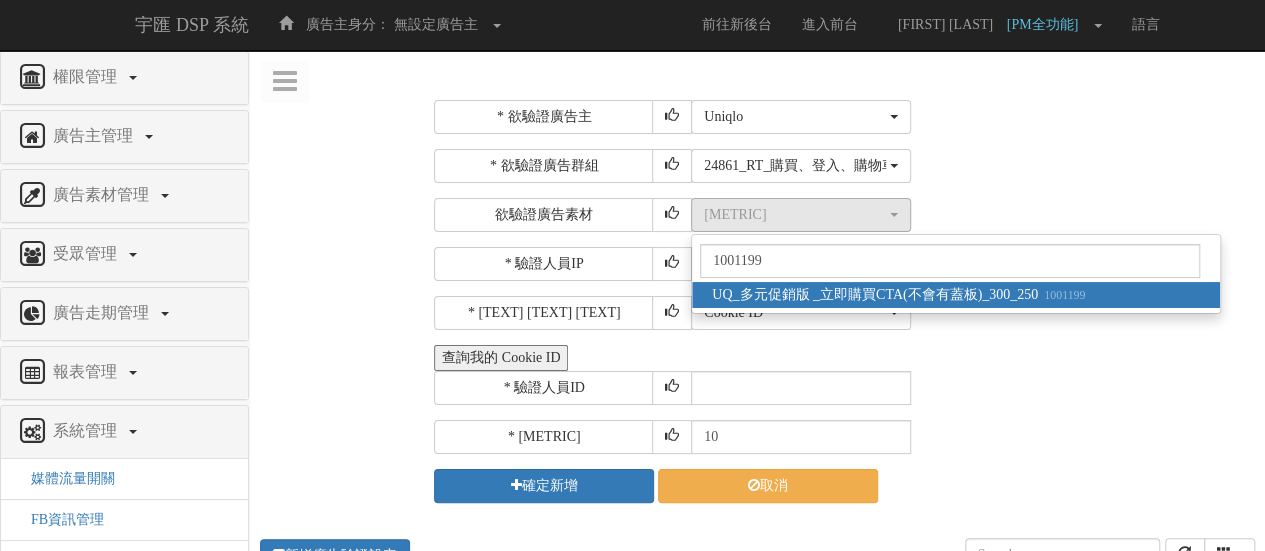 click on "UQ_多元促銷版 _立即購買CTA(不會有蓋板)_[NUMBER]_[NUMBER] [NUMBER]" at bounding box center (898, 295) 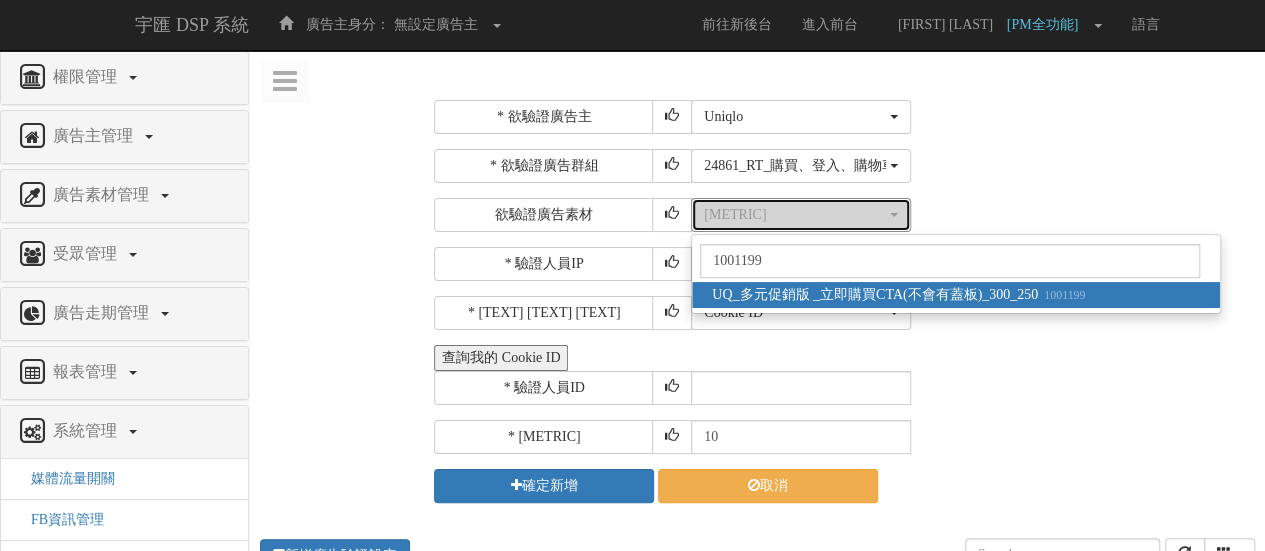 select on "1001199" 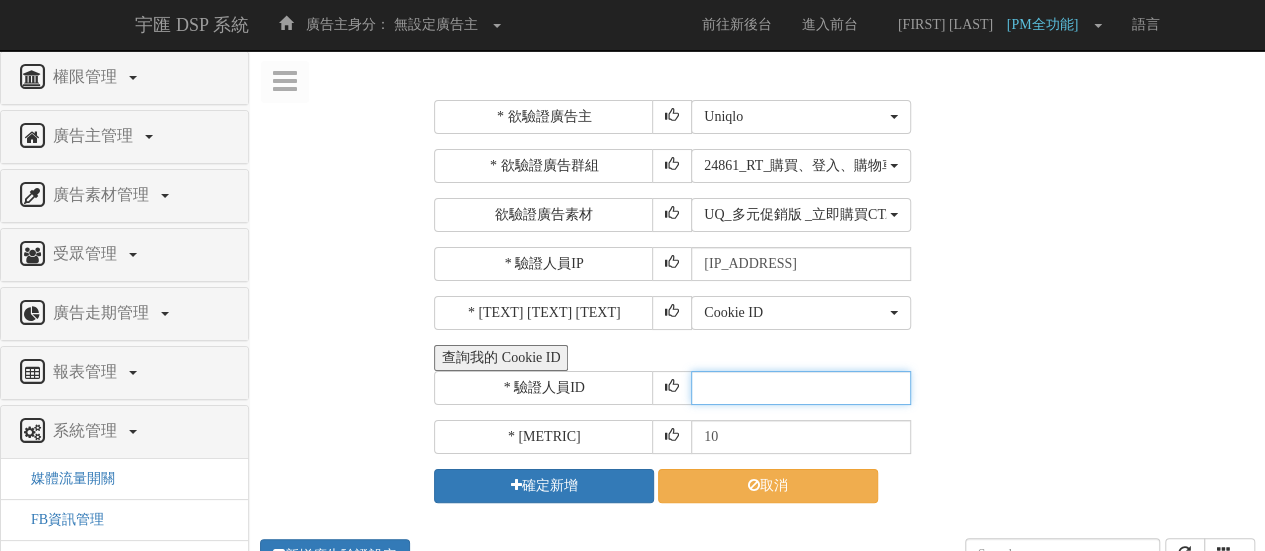 click at bounding box center (801, 388) 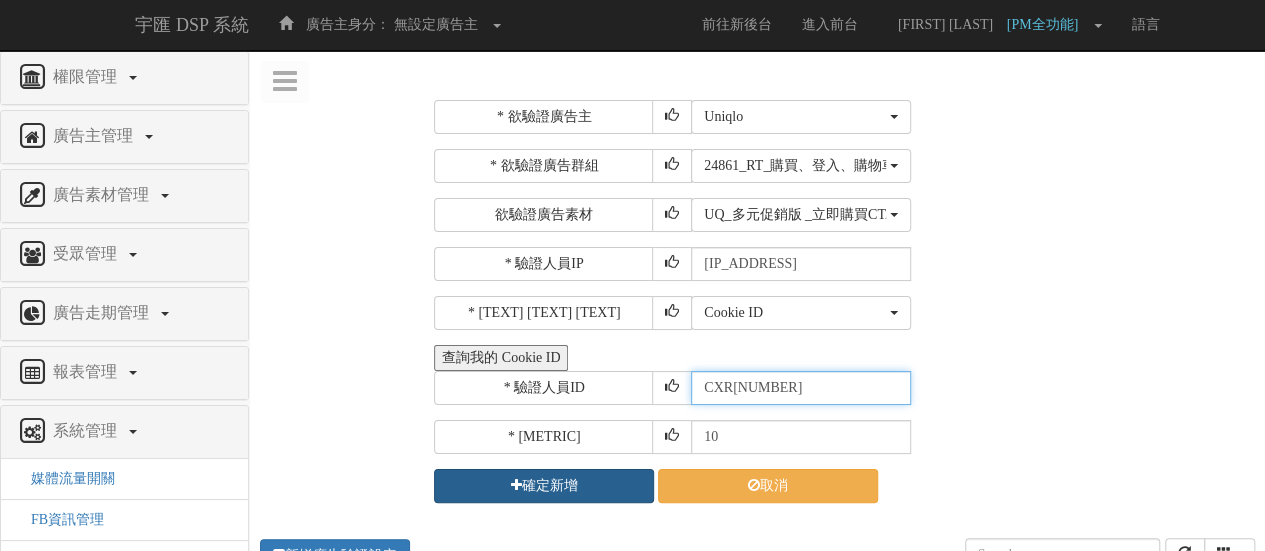 type on "CXR[NUMBER]" 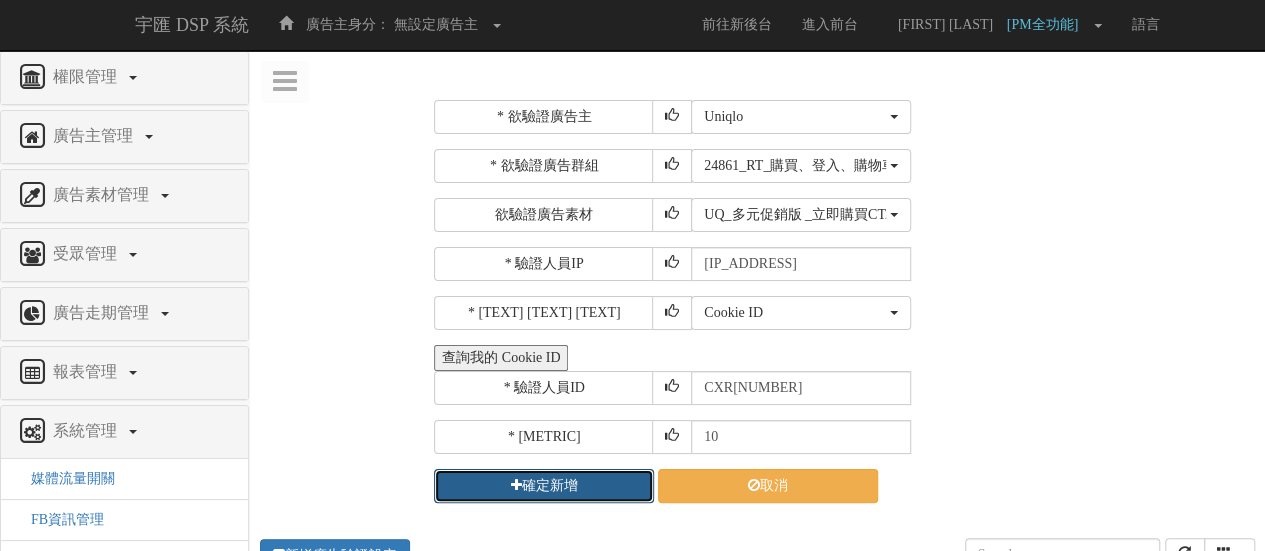 click on "確定新增" at bounding box center [544, 486] 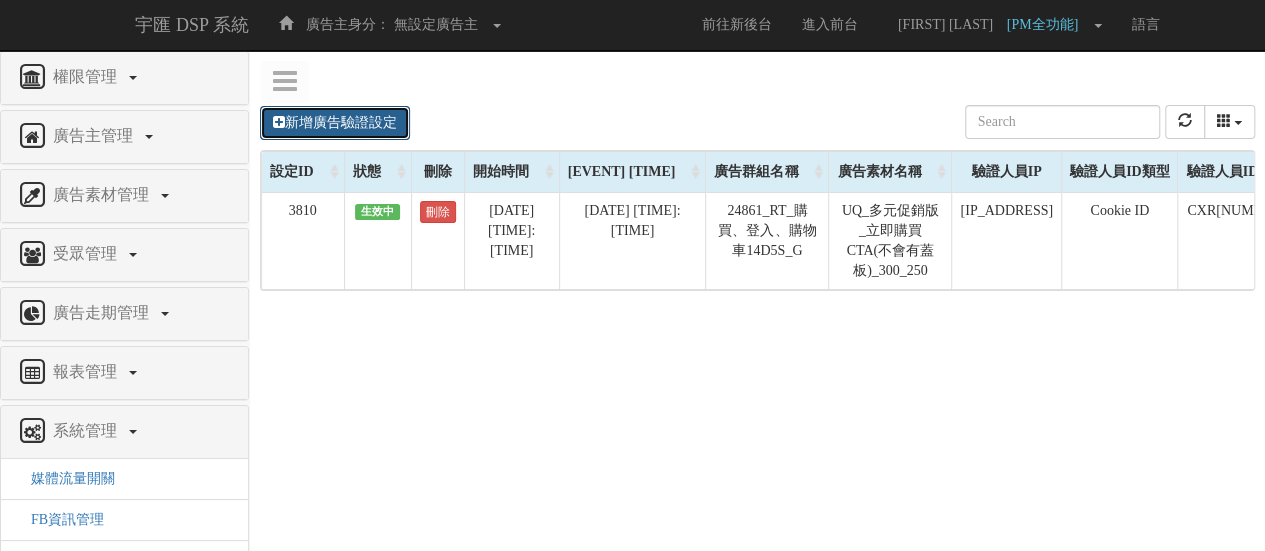 click on "新增廣告驗證設定" at bounding box center (335, 123) 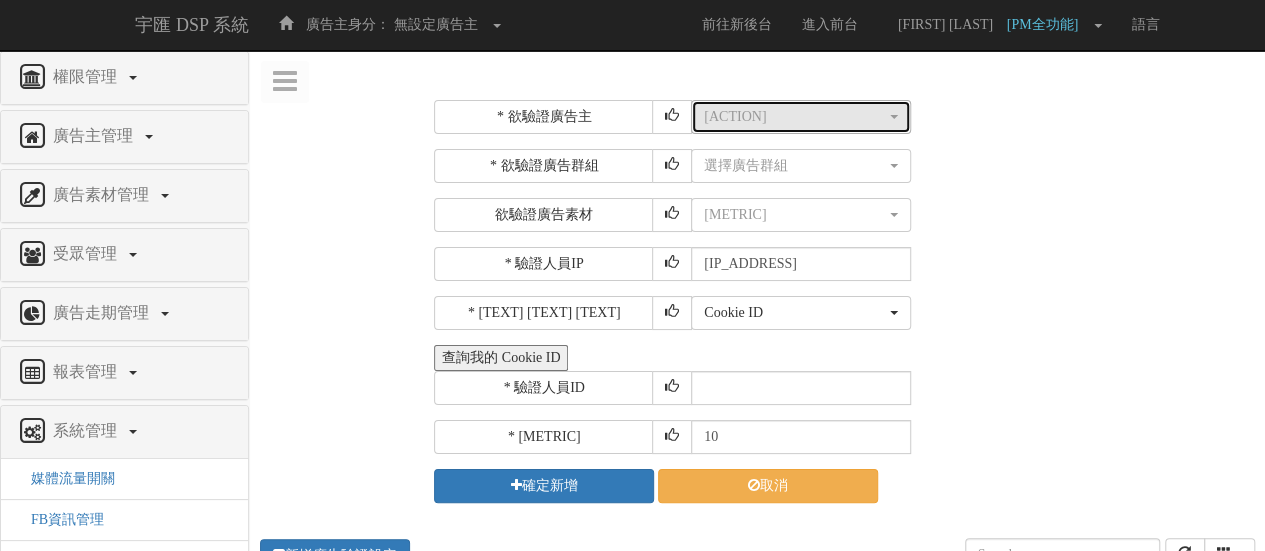 click on "[ACTION]" at bounding box center [801, 117] 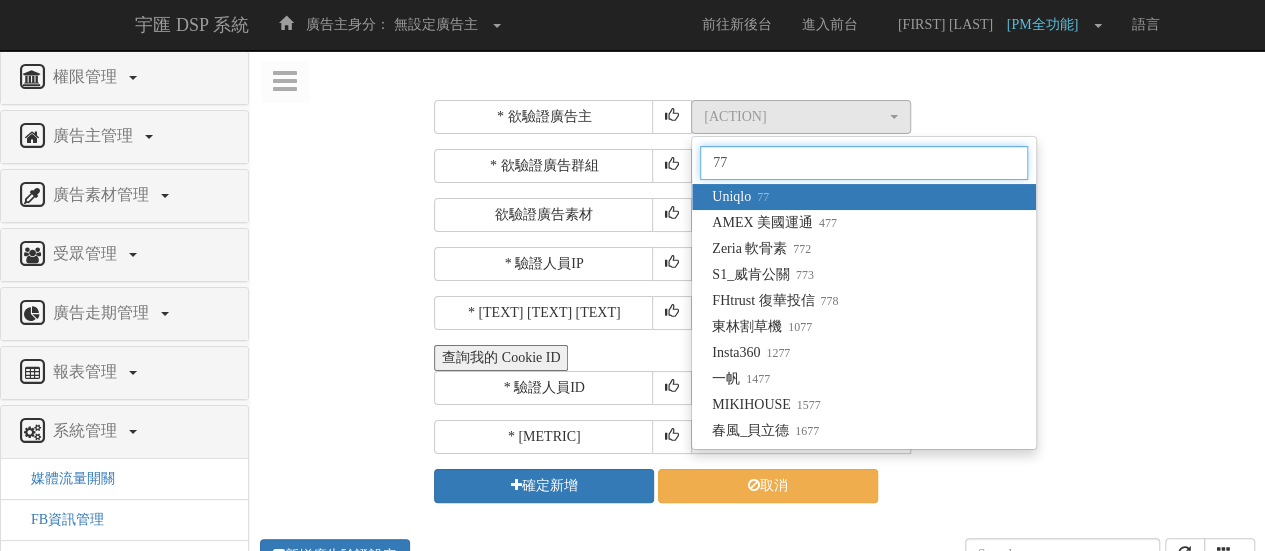 type on "77" 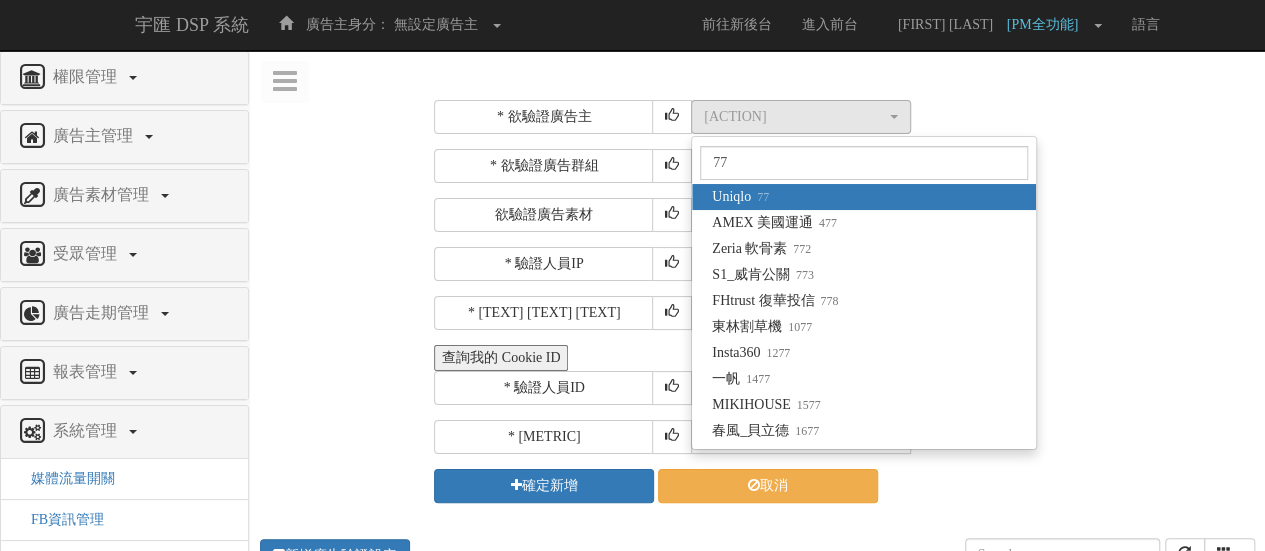 click on "[BRAND] [NUMBER]" at bounding box center (864, 197) 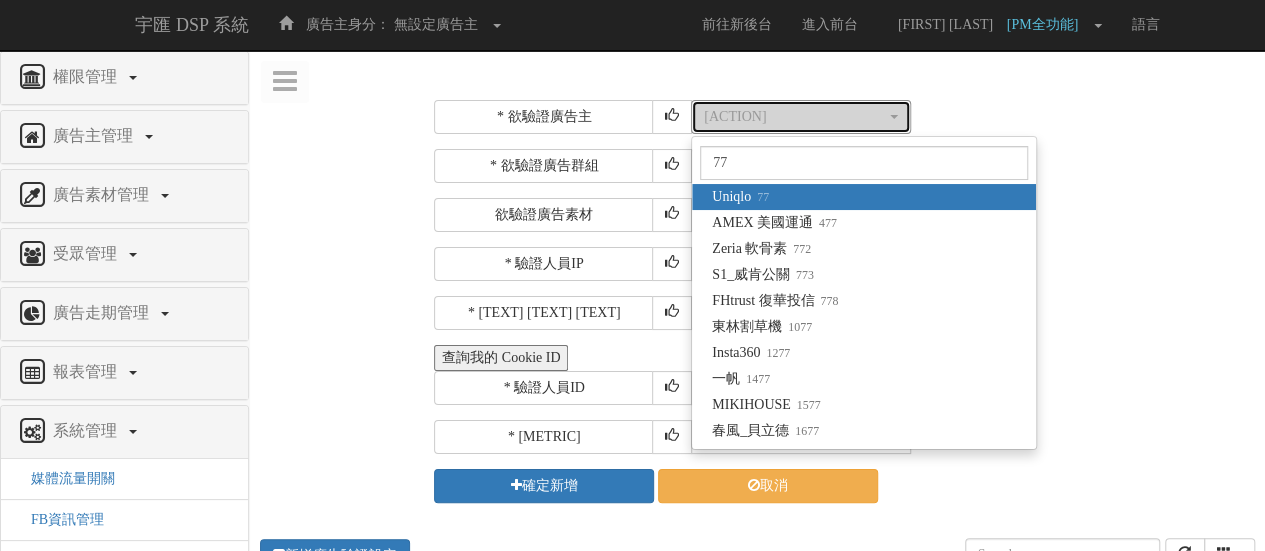 select on "77" 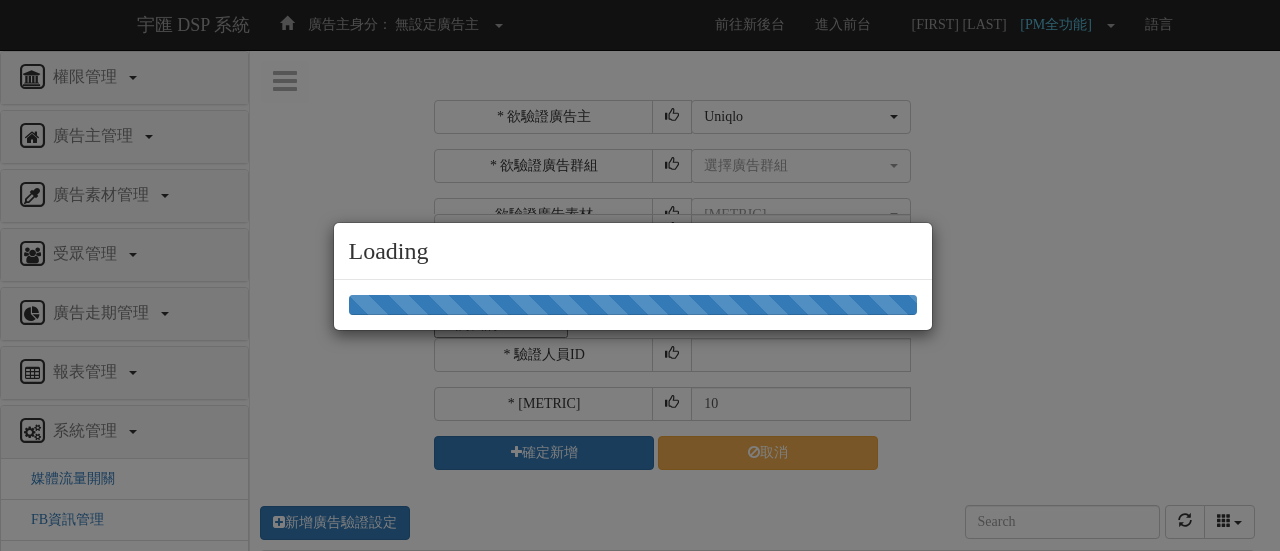 click on "Loading" at bounding box center (640, 275) 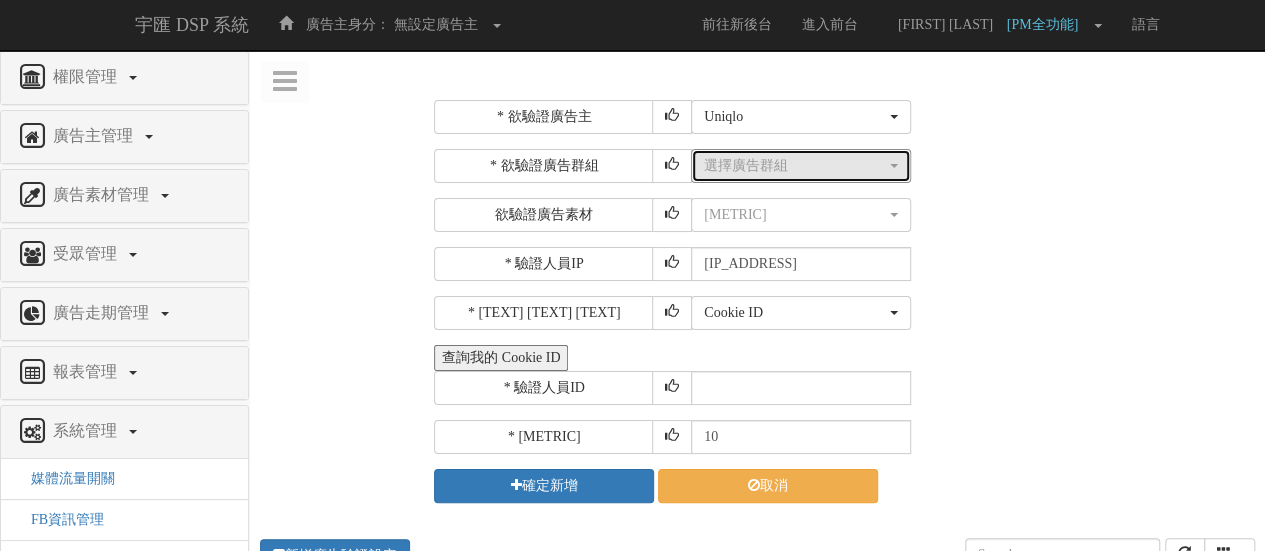 click on "選擇廣告群組" at bounding box center (795, 166) 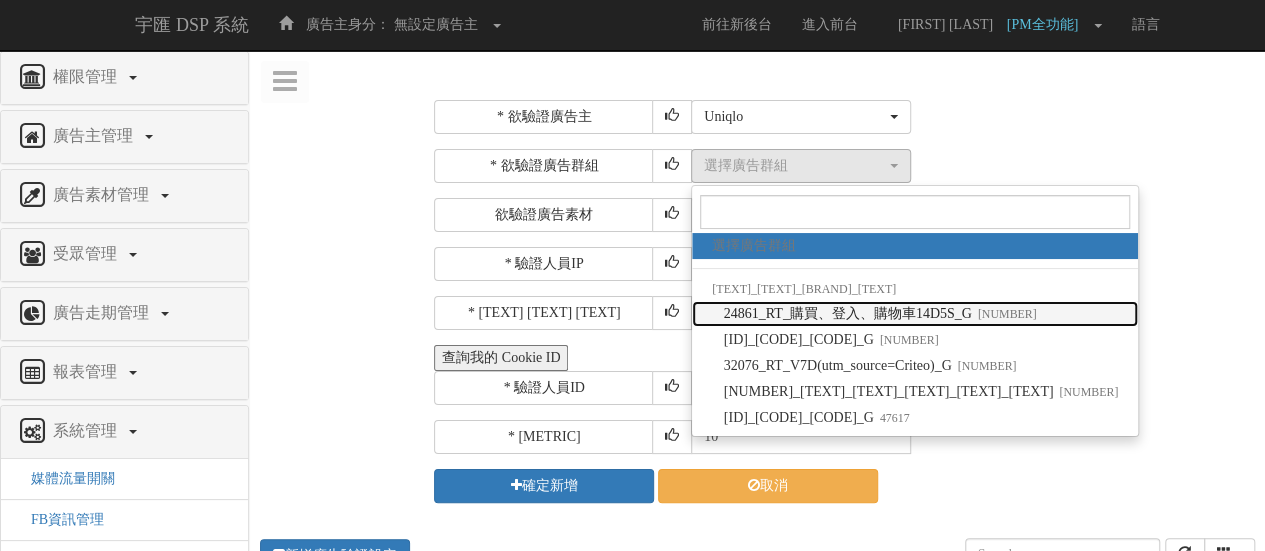 click on "[NUMBER]_RT_購買、登入、購物車[DATE]S_G [NUMBER]" at bounding box center (880, 314) 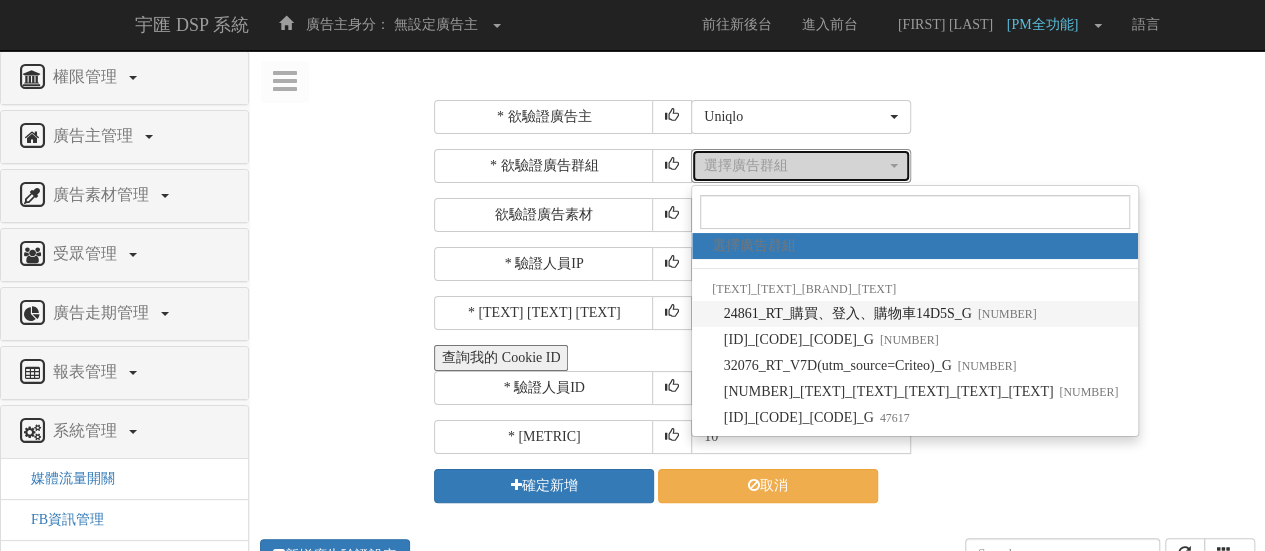 select on "[NUMBER]" 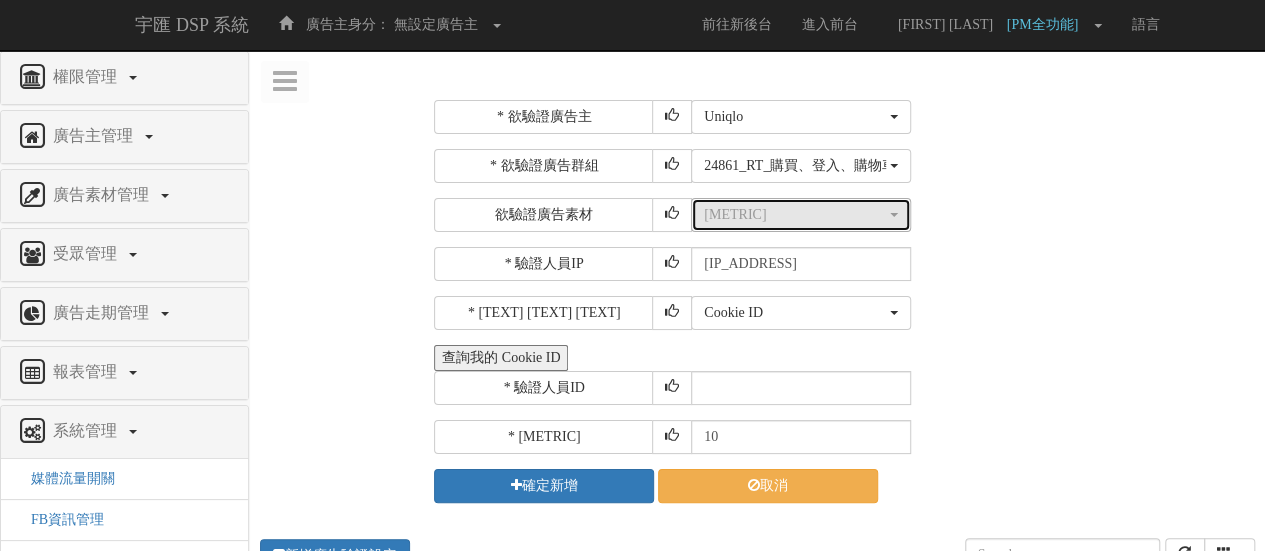 click on "[METRIC]" at bounding box center (801, 215) 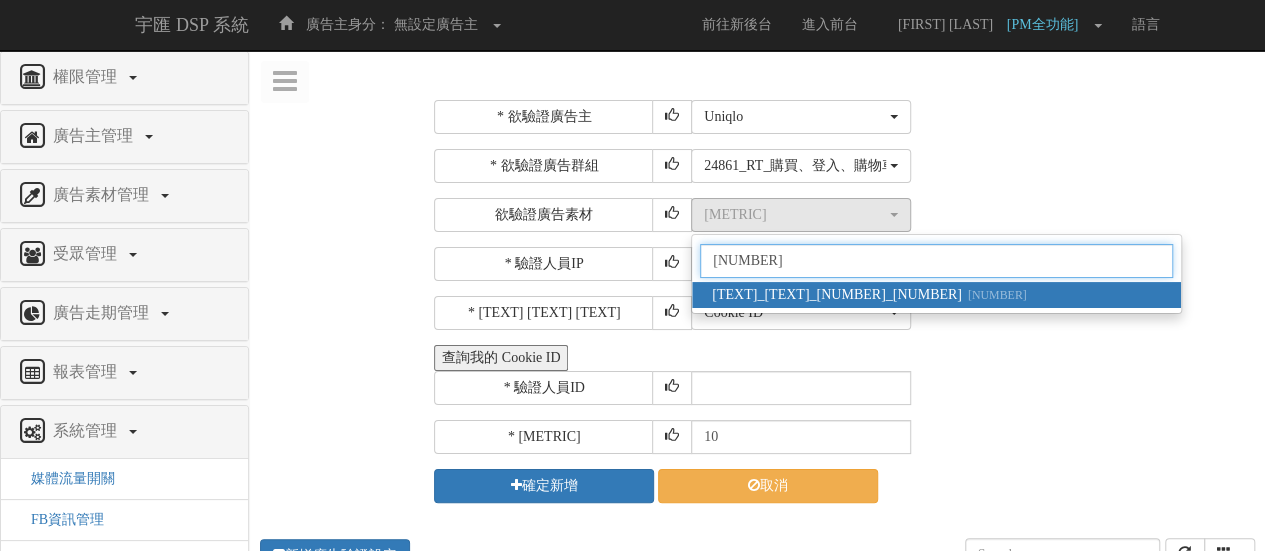 type on "[NUMBER]" 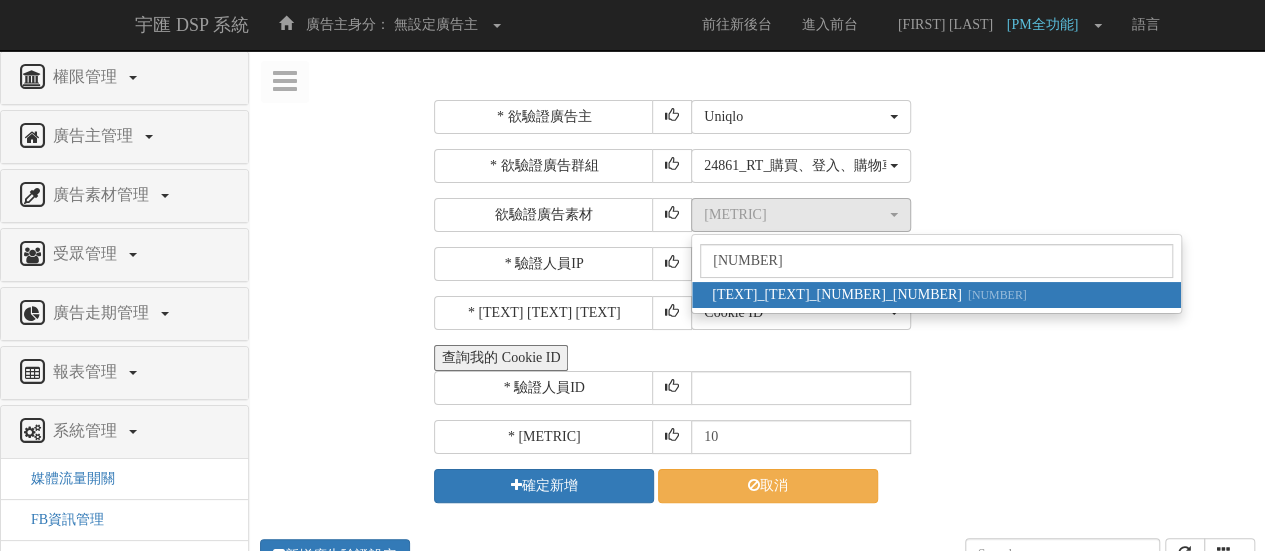 click on "JS_貨架2版_300_250 496900" at bounding box center (869, 295) 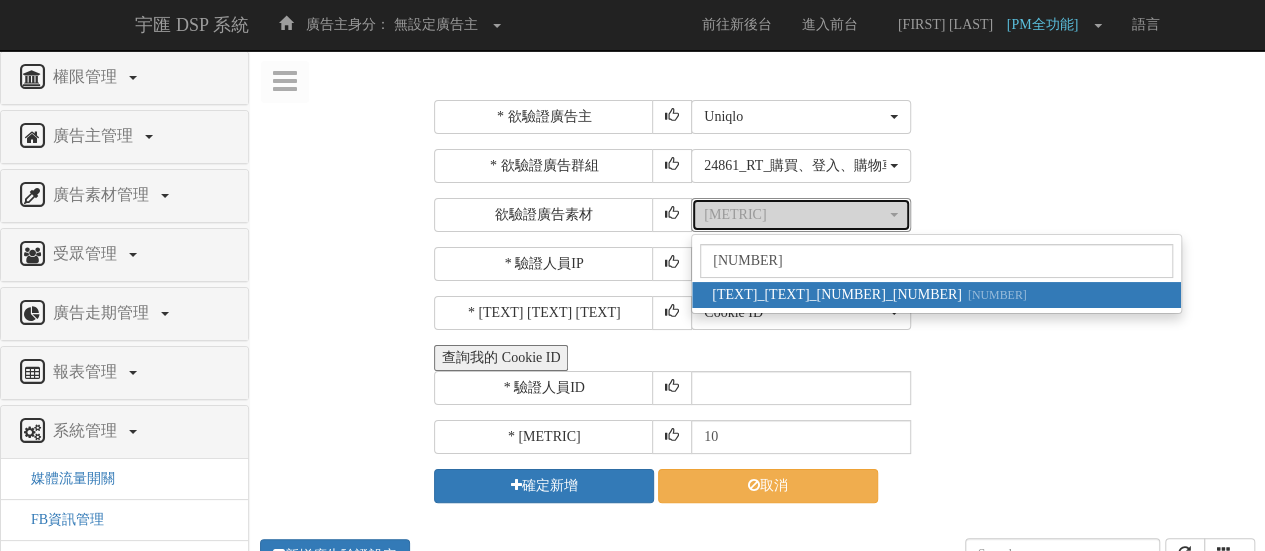select on "[NUMBER]" 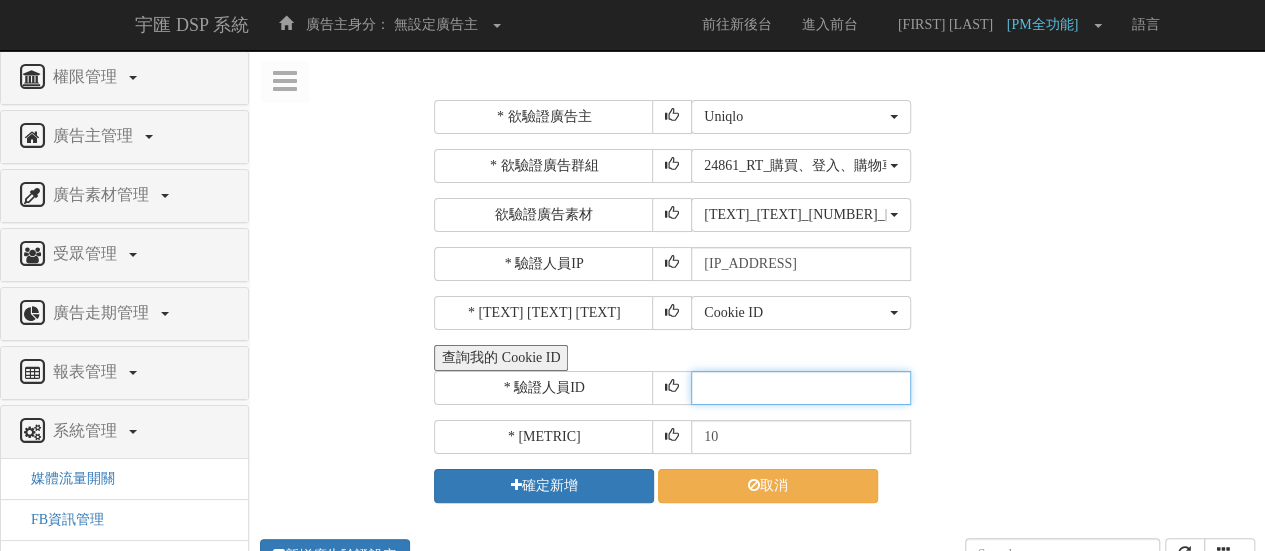 click at bounding box center (801, 388) 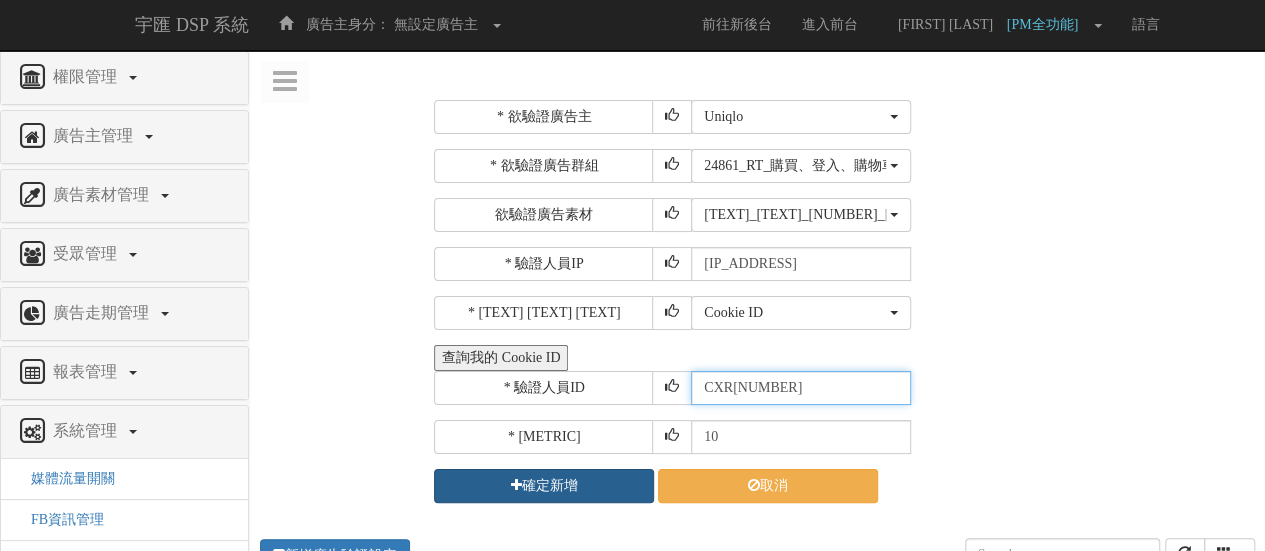 type on "CXR[NUMBER]" 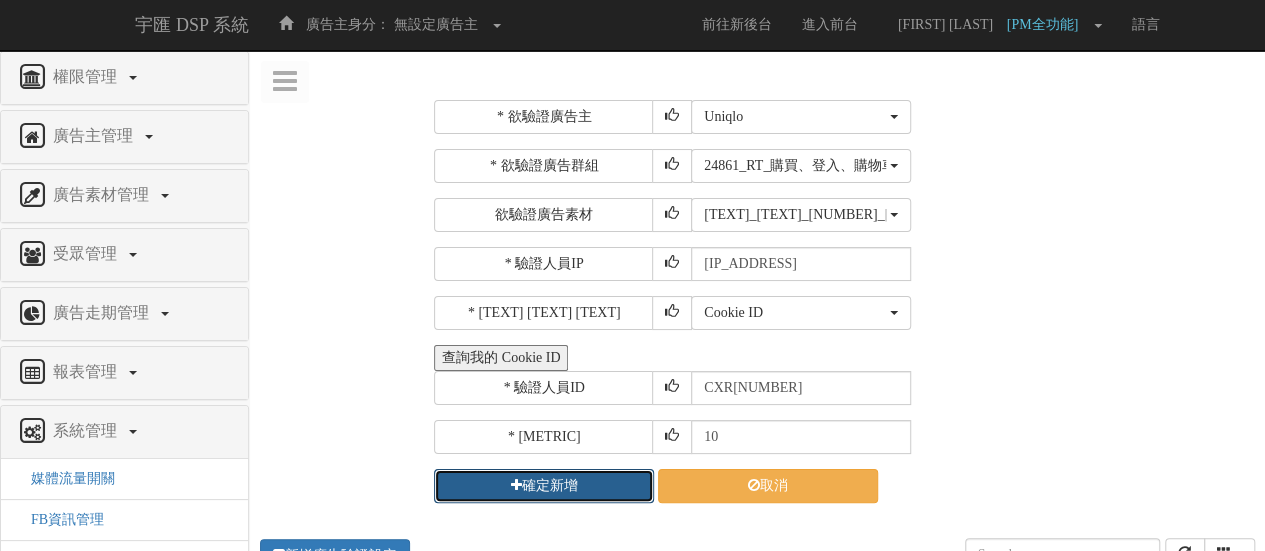 click on "確定新增" at bounding box center (544, 486) 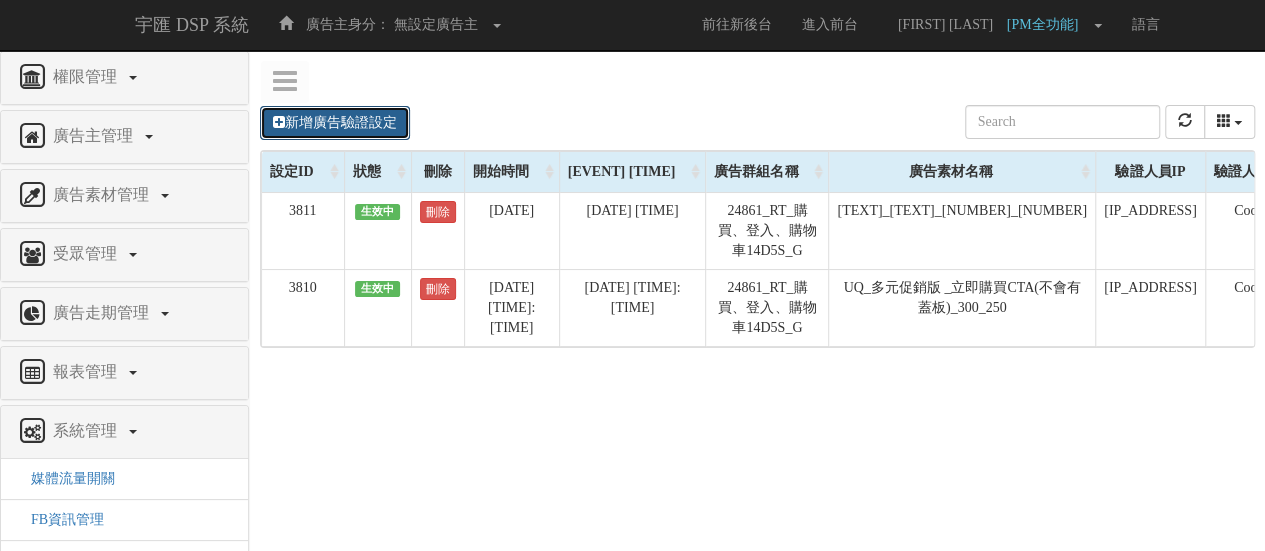click on "新增廣告驗證設定" at bounding box center [335, 123] 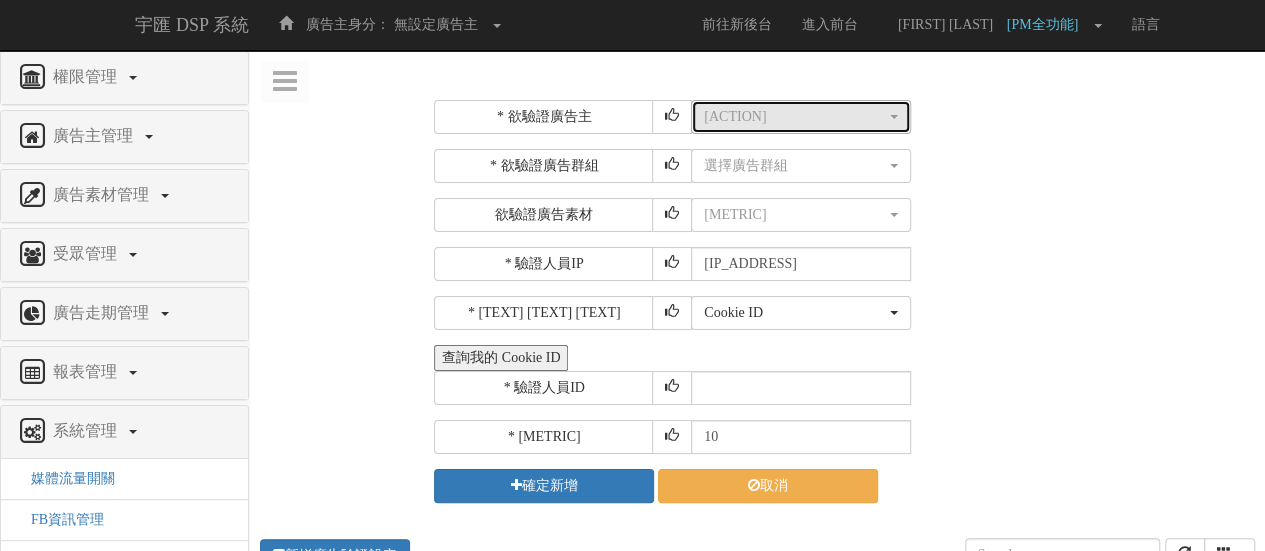 click on "[ACTION]" at bounding box center [795, 117] 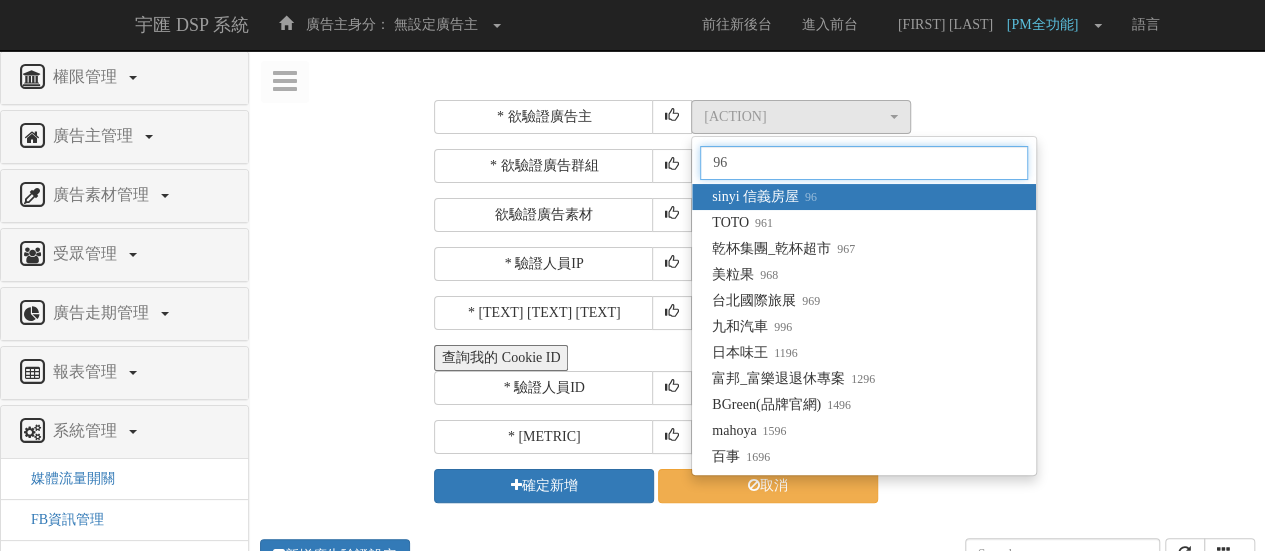 type on "96" 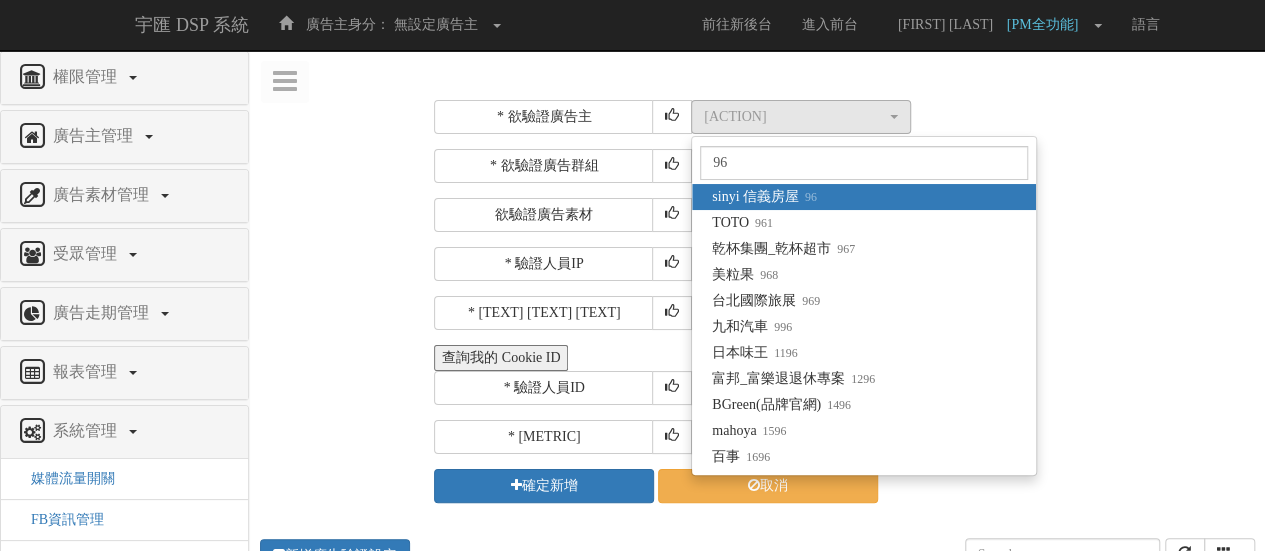 click on "信義_[PERSON] 96" at bounding box center [864, 197] 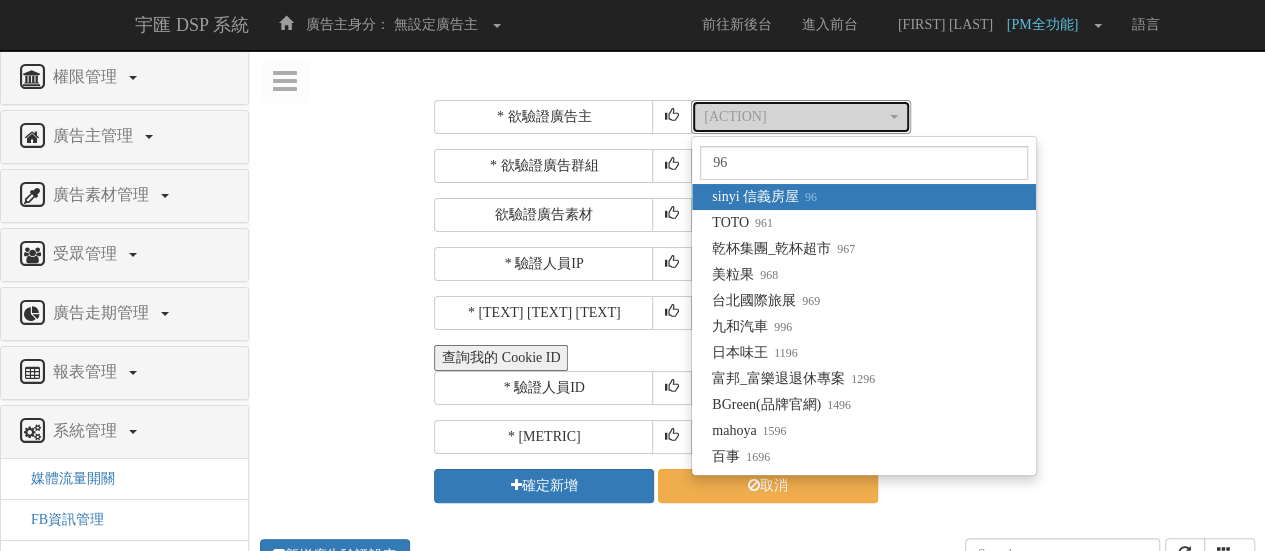 select on "96" 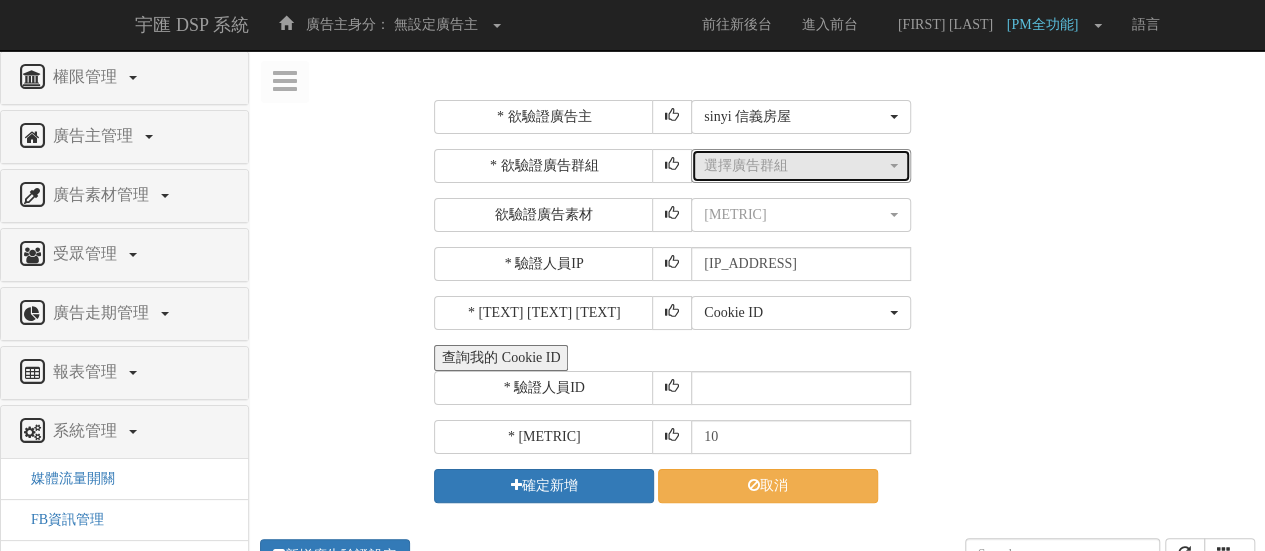 click on "選擇廣告群組" at bounding box center [795, 166] 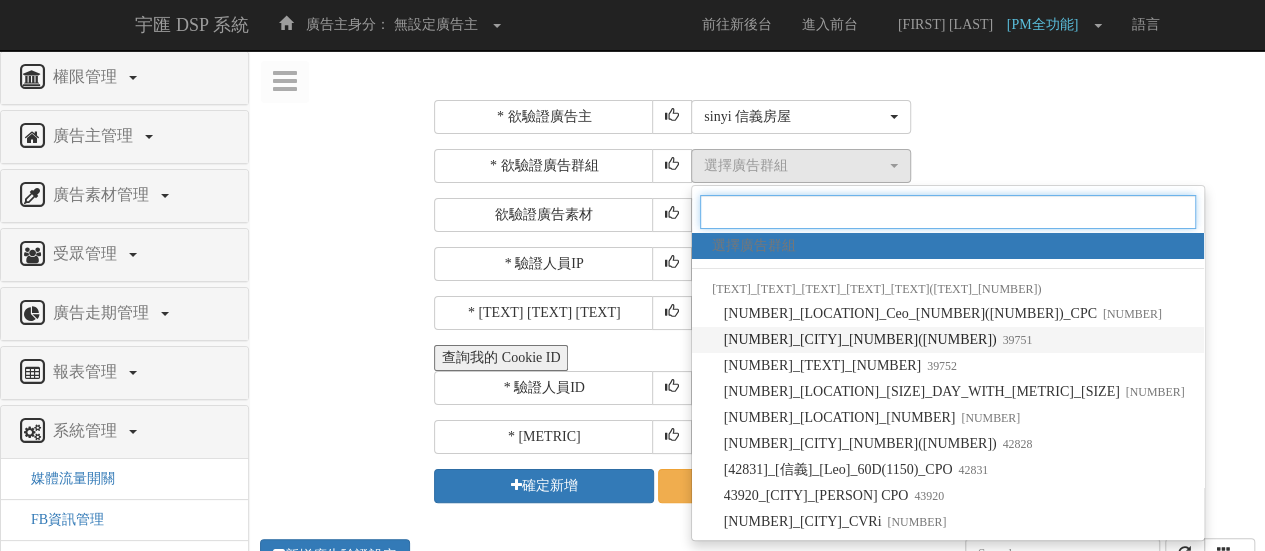 scroll, scrollTop: 0, scrollLeft: 0, axis: both 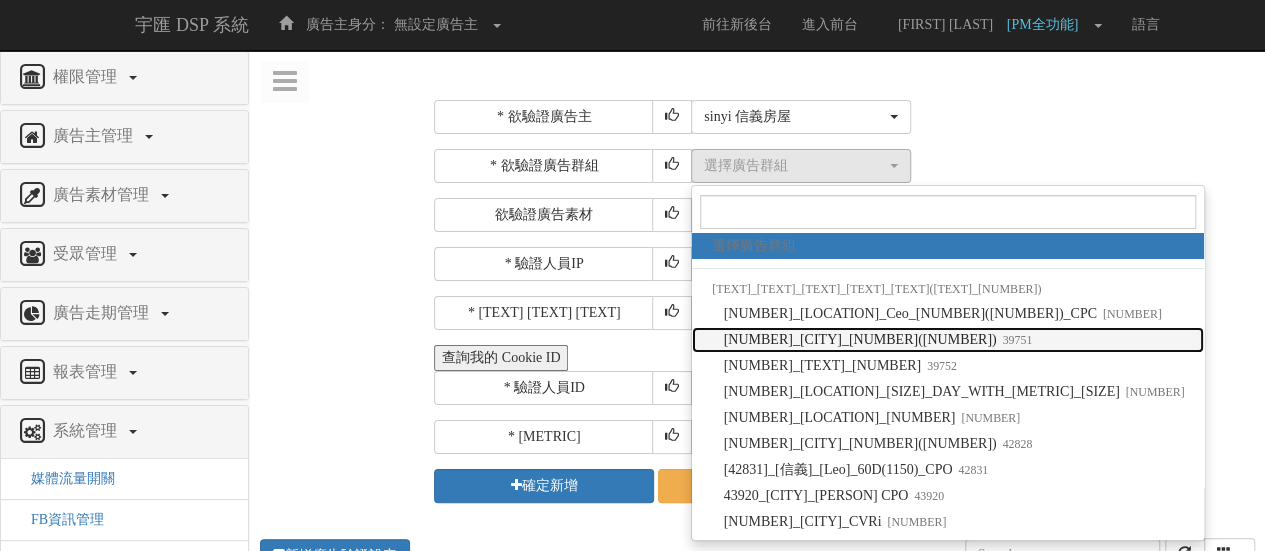 click on "[NUMBER]_[LOCATION]_[NUMBER]_[NUMBER]_[NUMBER]" at bounding box center [878, 340] 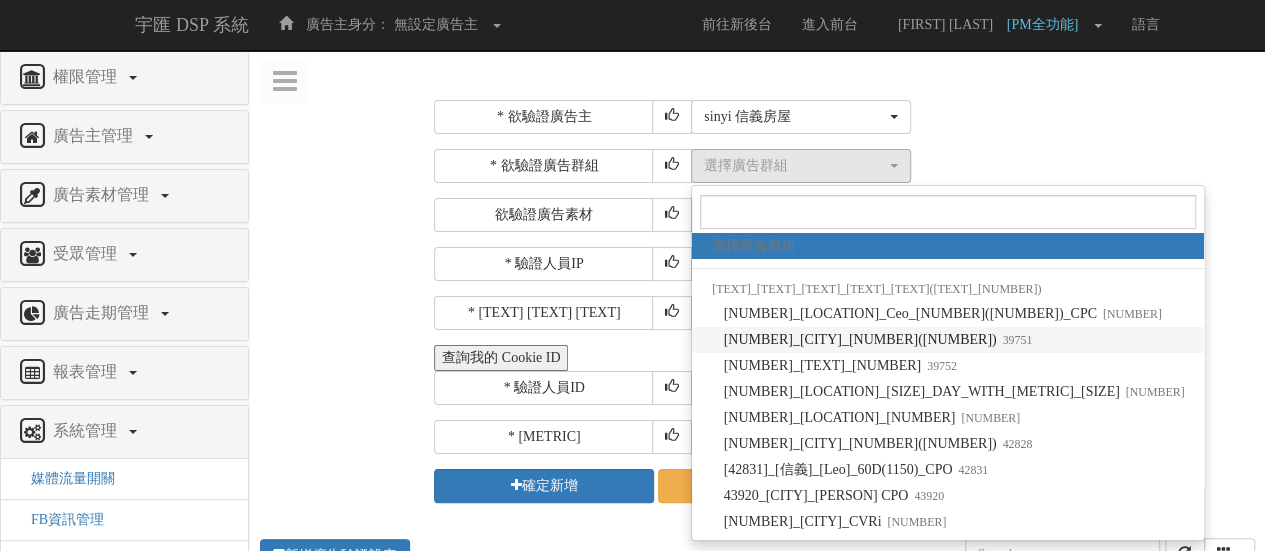 select on "39751" 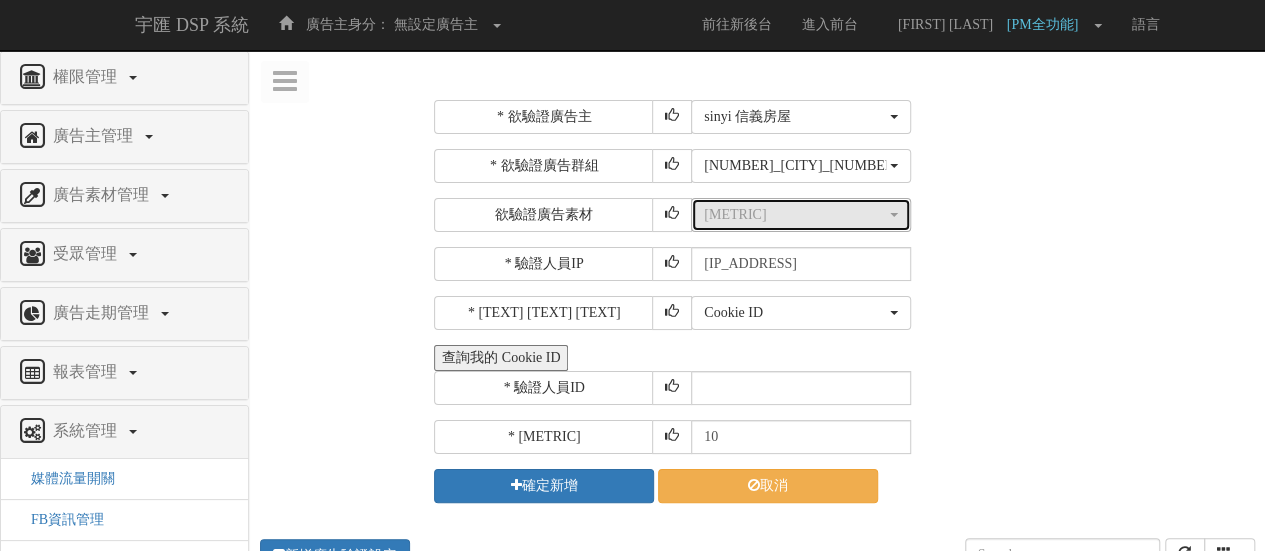 click on "[METRIC]" at bounding box center [795, 215] 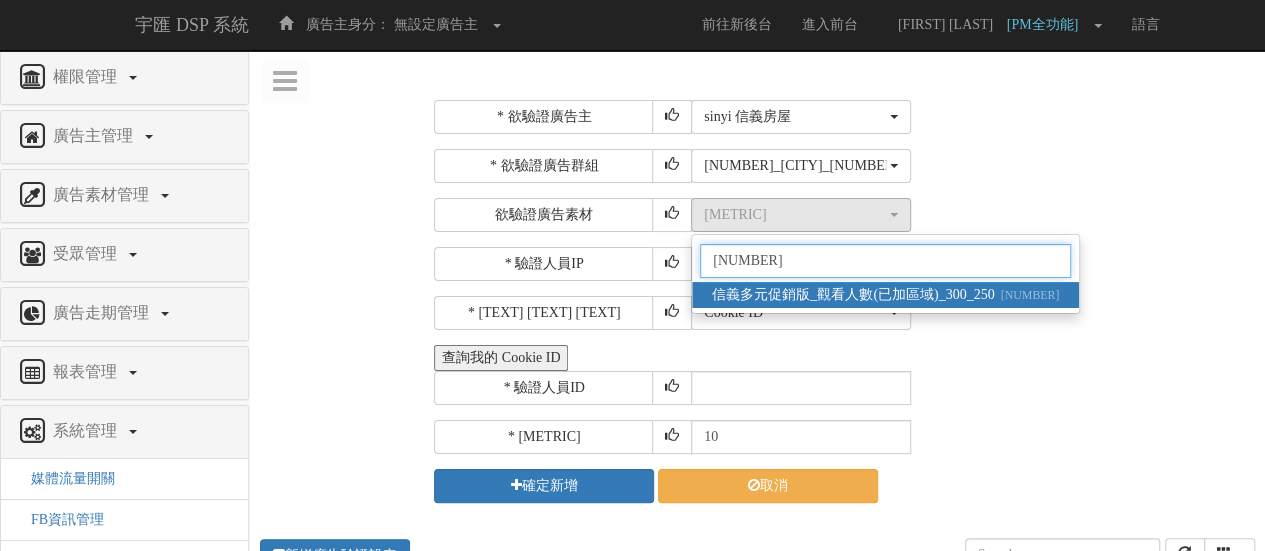 type on "[NUMBER]" 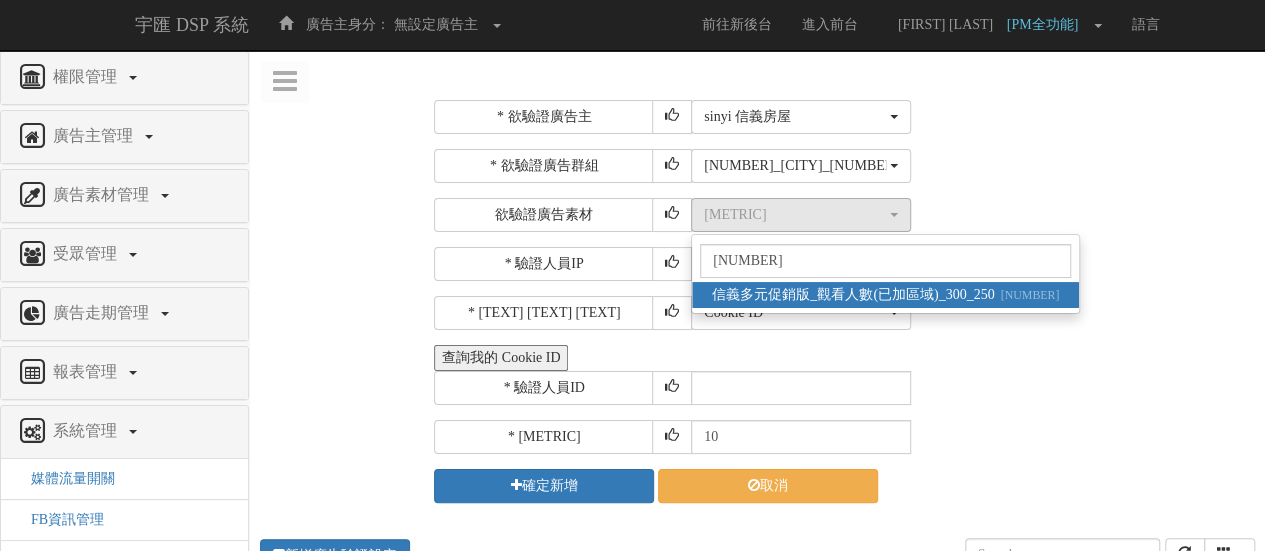 click on "[信義]多元促銷版_觀看人數(已加區域)_300_250 990288" at bounding box center [885, 295] 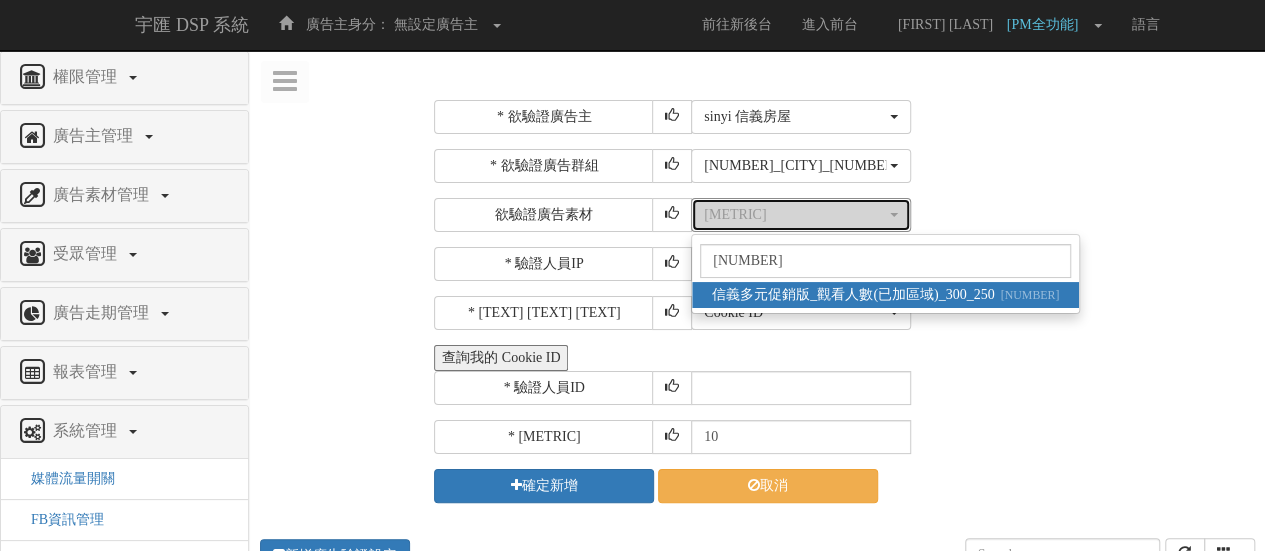 select on "[NUMBER]" 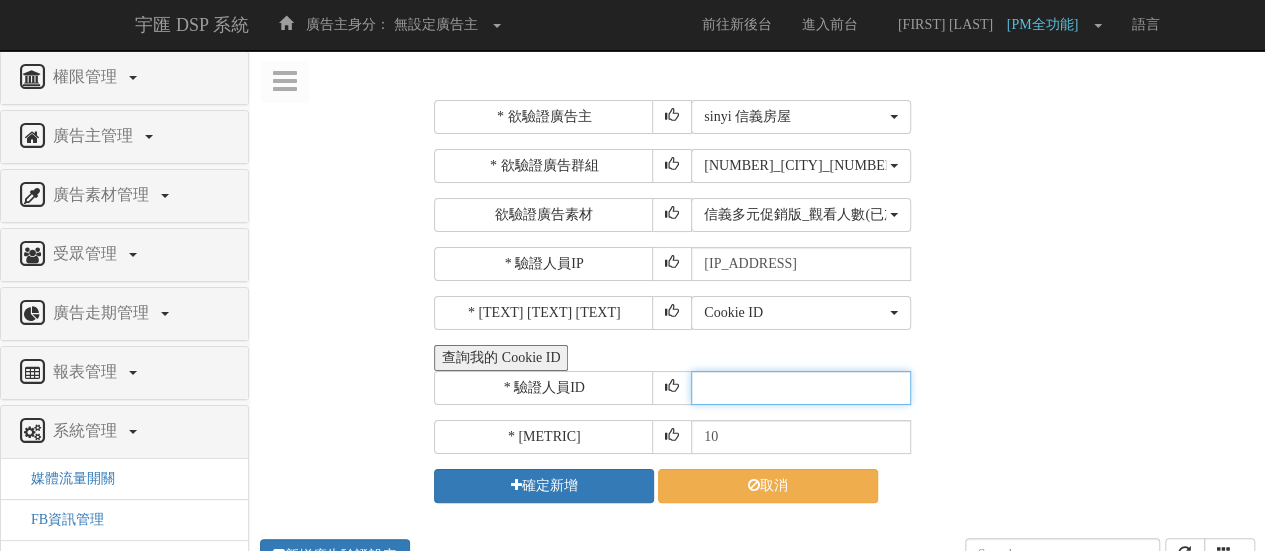 click at bounding box center (801, 388) 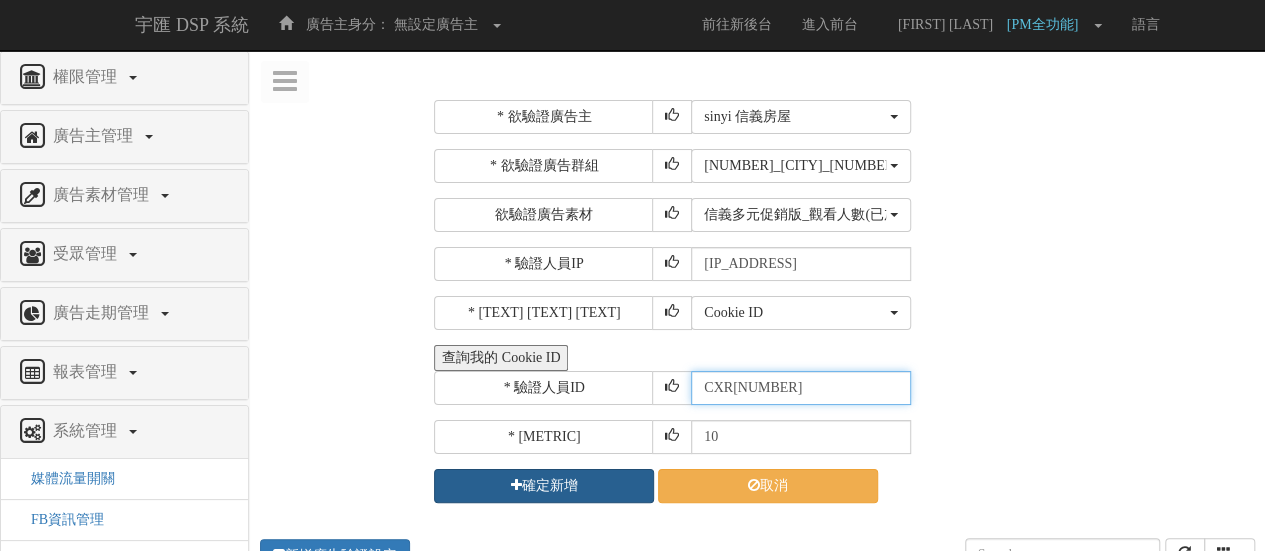 type on "CXR[NUMBER]" 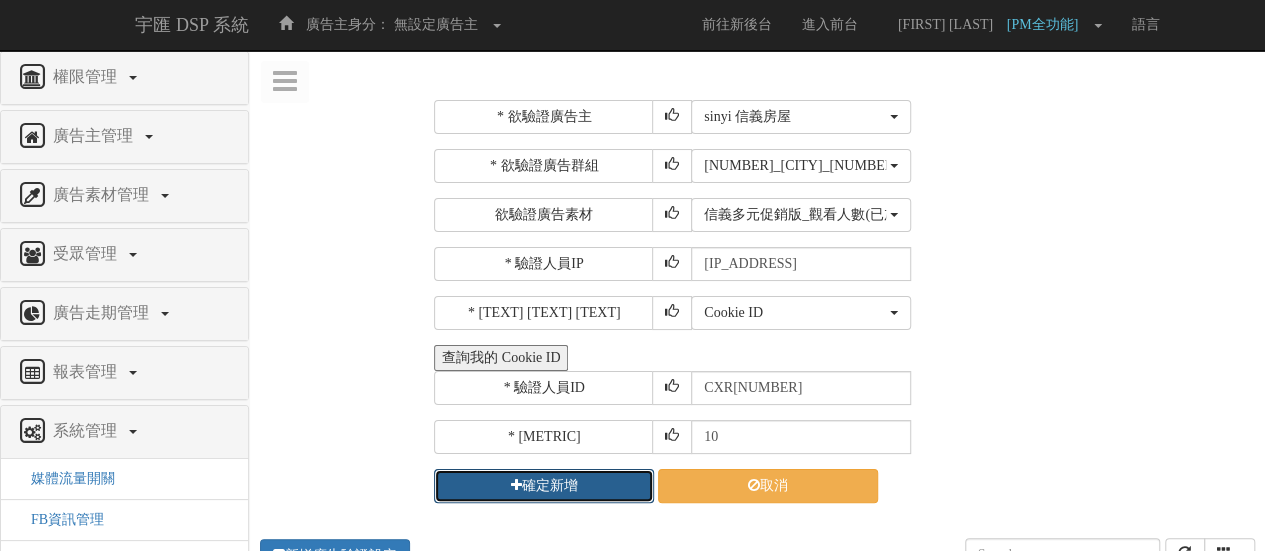 click on "確定新增" at bounding box center (544, 486) 